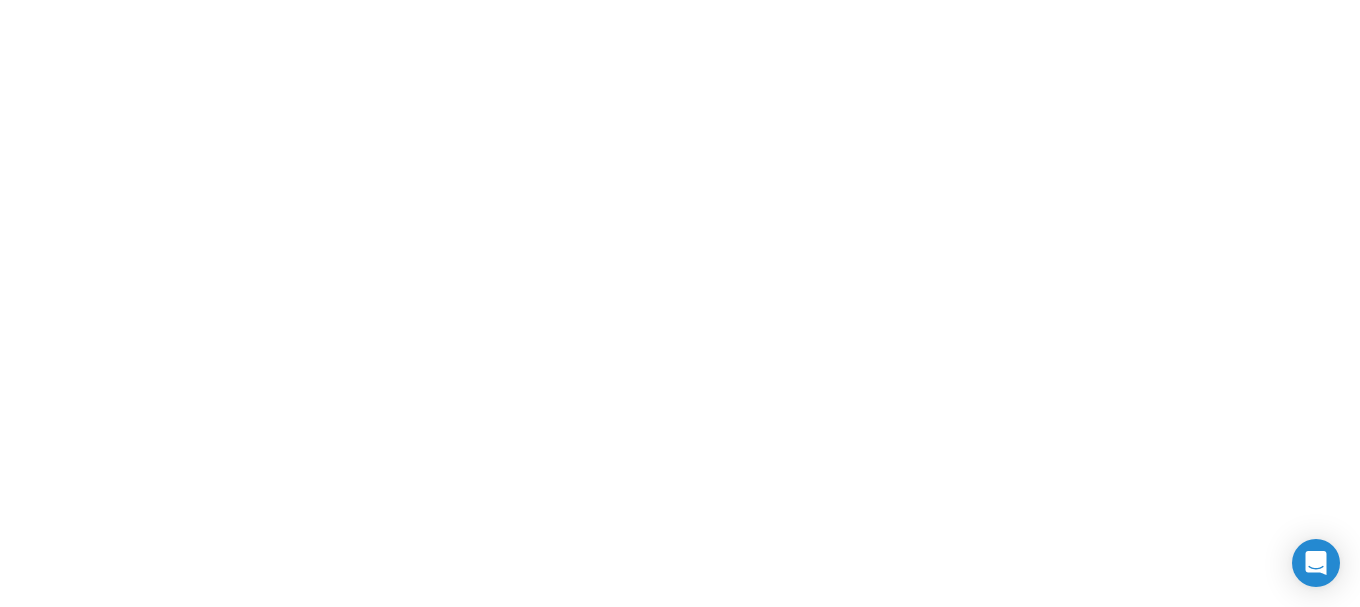 scroll, scrollTop: 0, scrollLeft: 0, axis: both 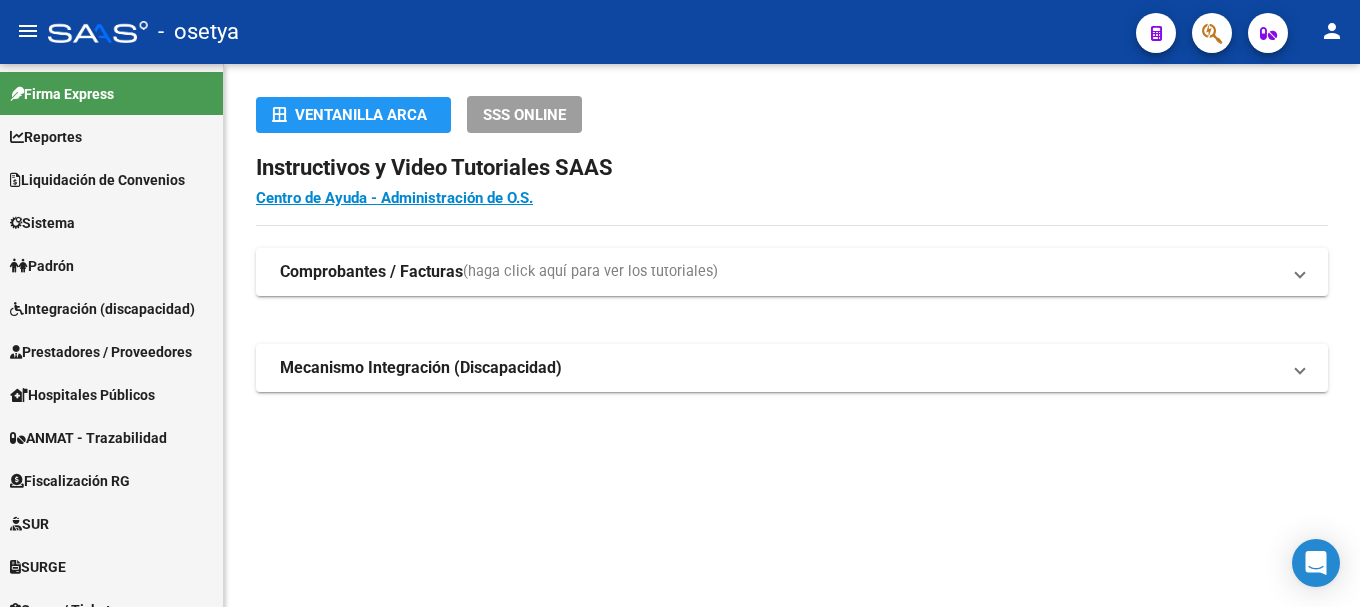 click 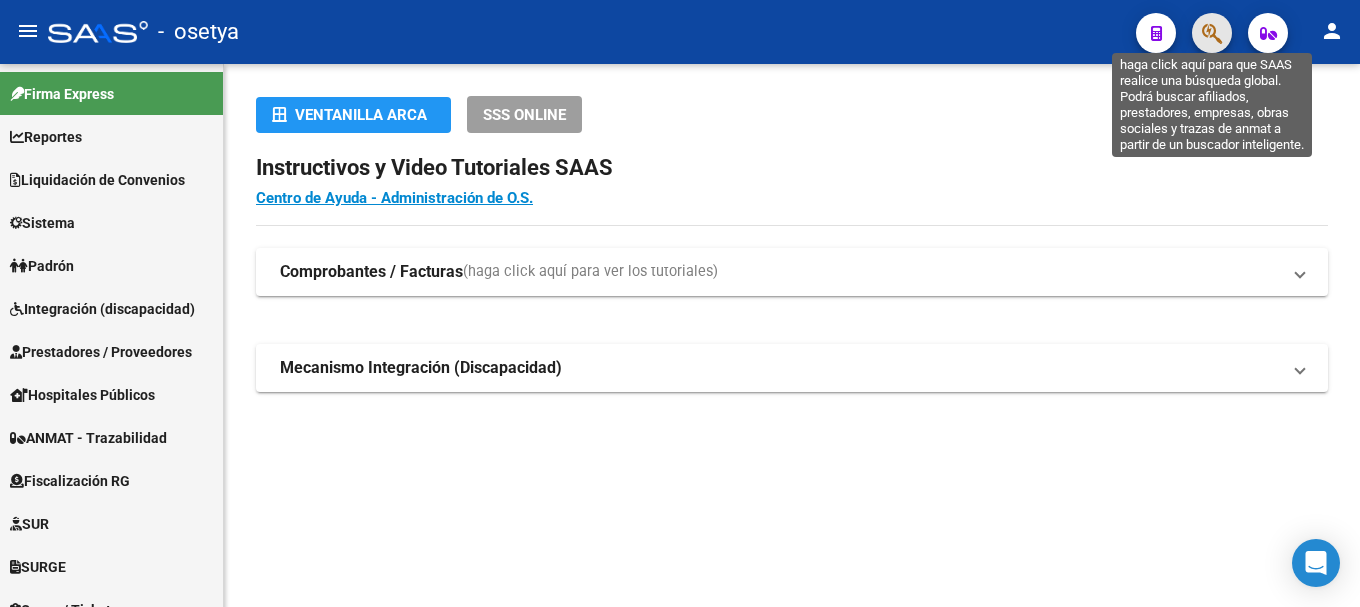 click 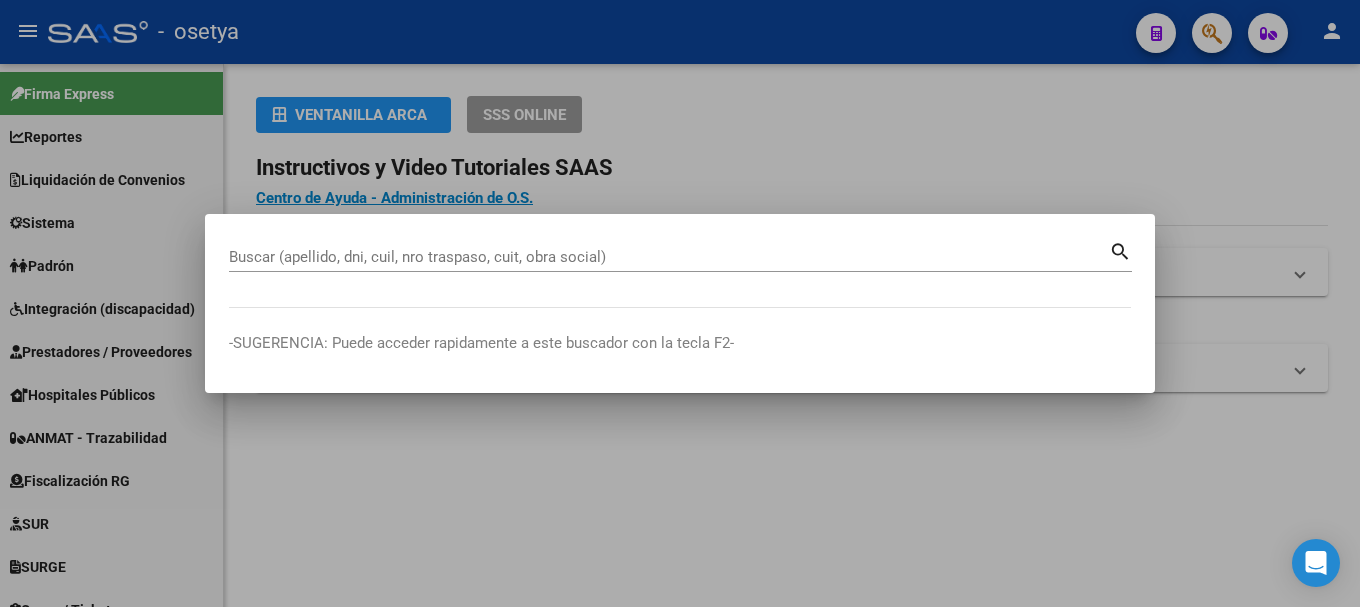 paste on "[NUMBER]" 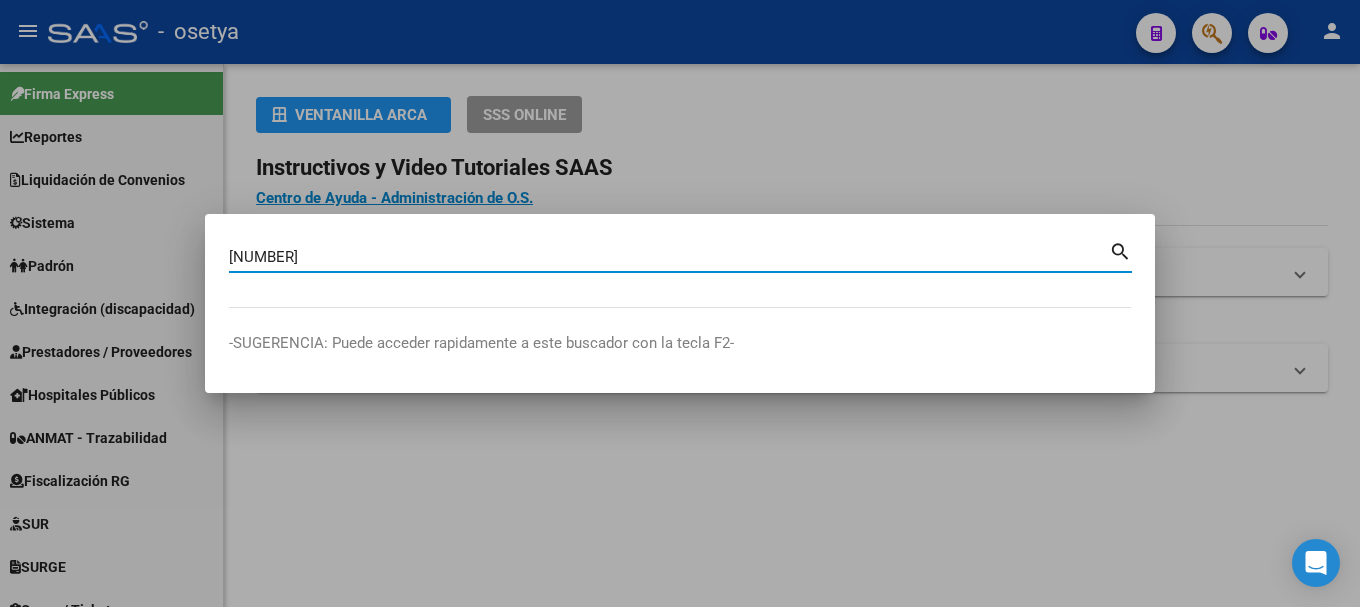 type on "[NUMBER]" 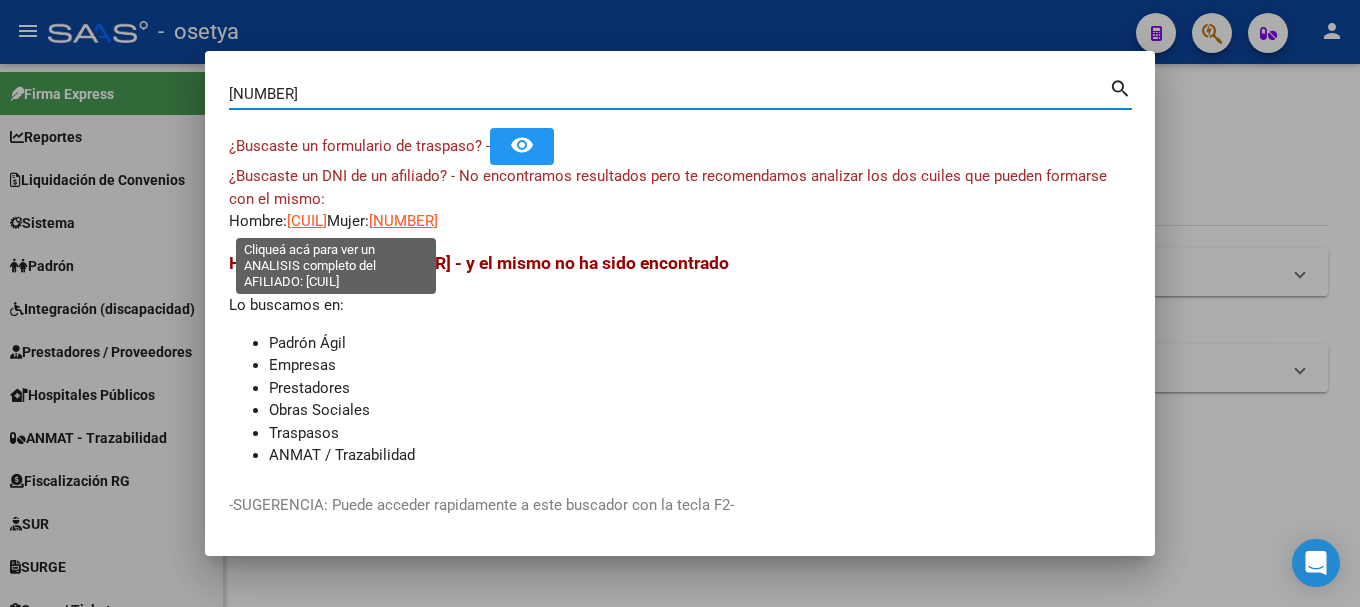 click on "[CUIL]" at bounding box center (307, 221) 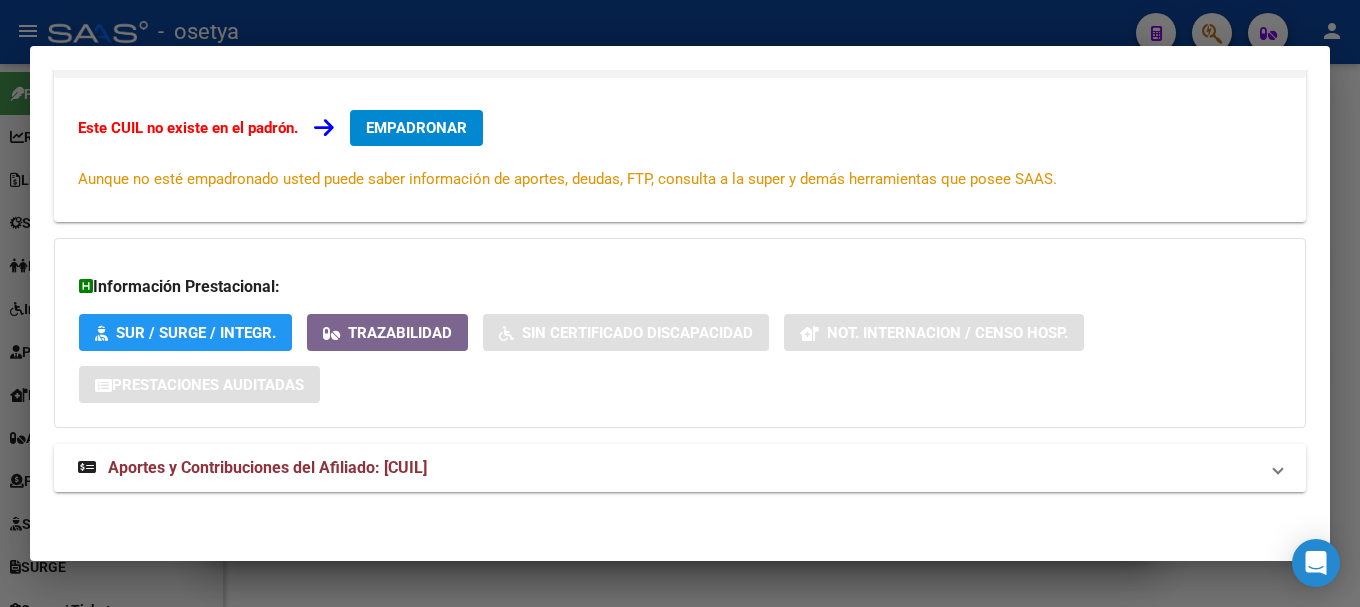 click on "Aportes y Contribuciones del Afiliado: [CUIL]" at bounding box center (680, 468) 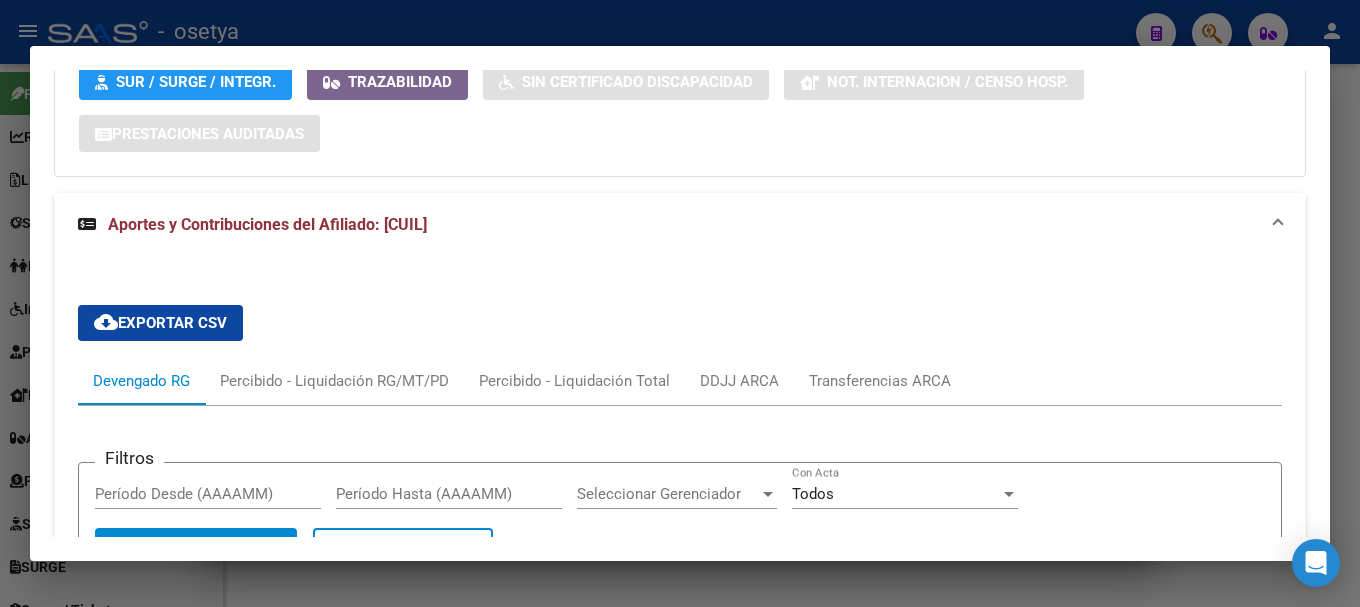 scroll, scrollTop: 945, scrollLeft: 0, axis: vertical 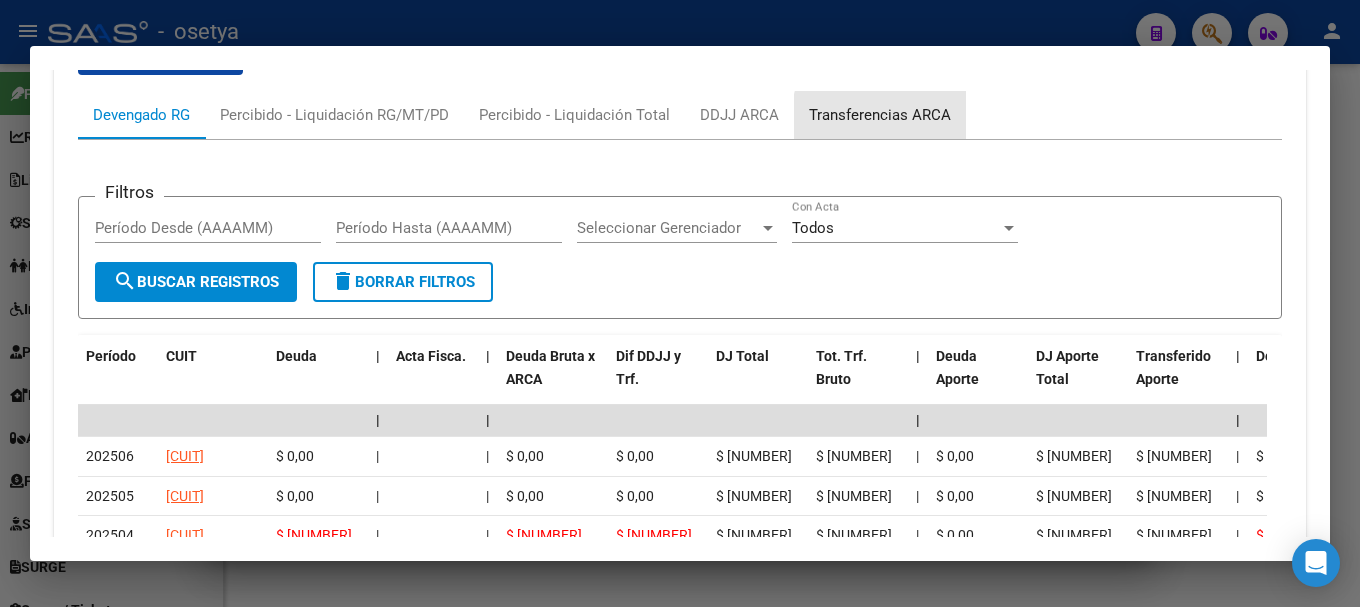 click on "Transferencias ARCA" at bounding box center (880, 115) 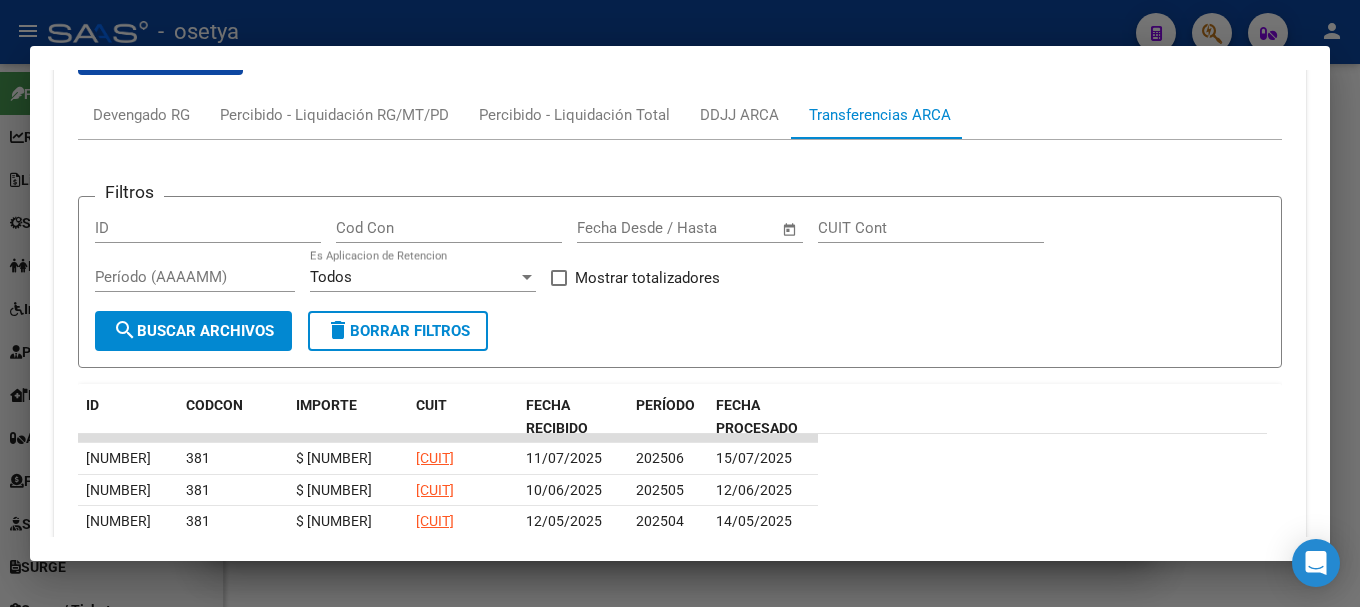 scroll, scrollTop: 945, scrollLeft: 0, axis: vertical 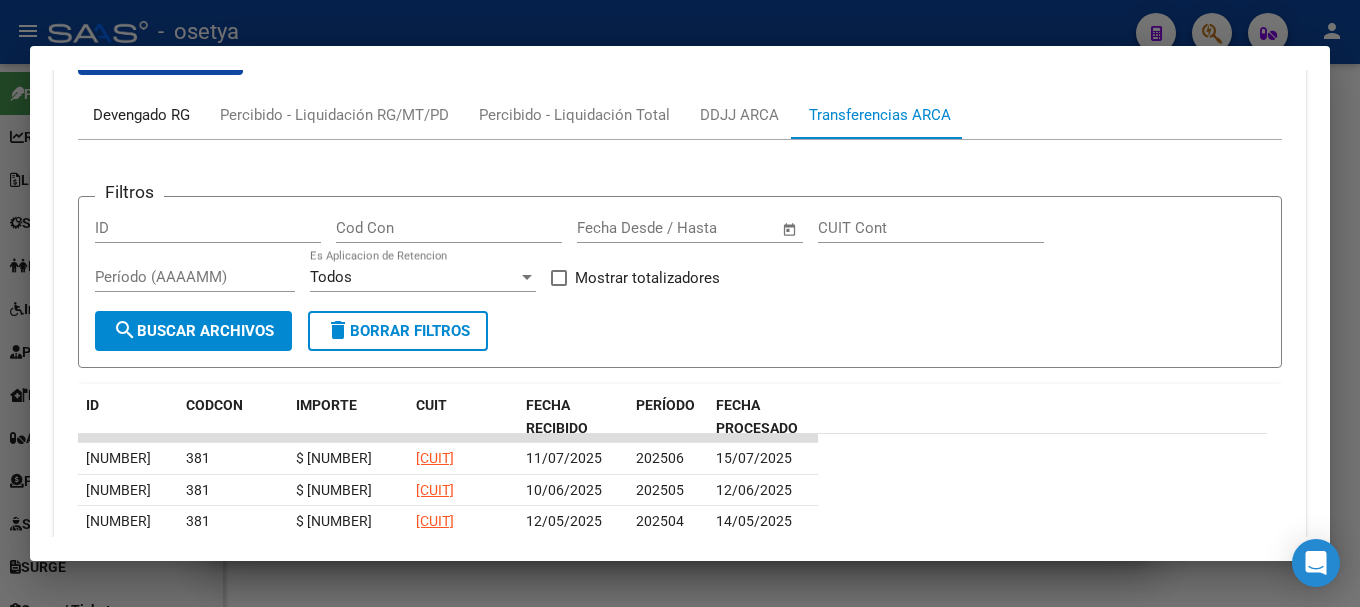 click on "Devengado RG" at bounding box center (141, 115) 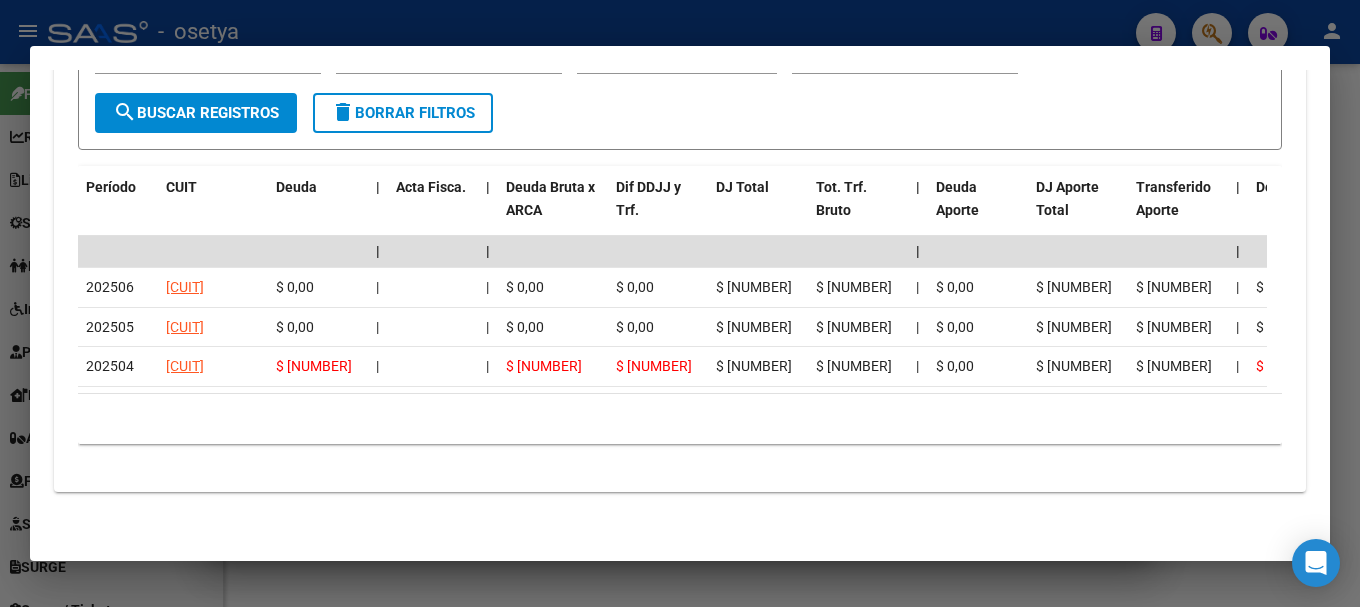scroll, scrollTop: 1032, scrollLeft: 0, axis: vertical 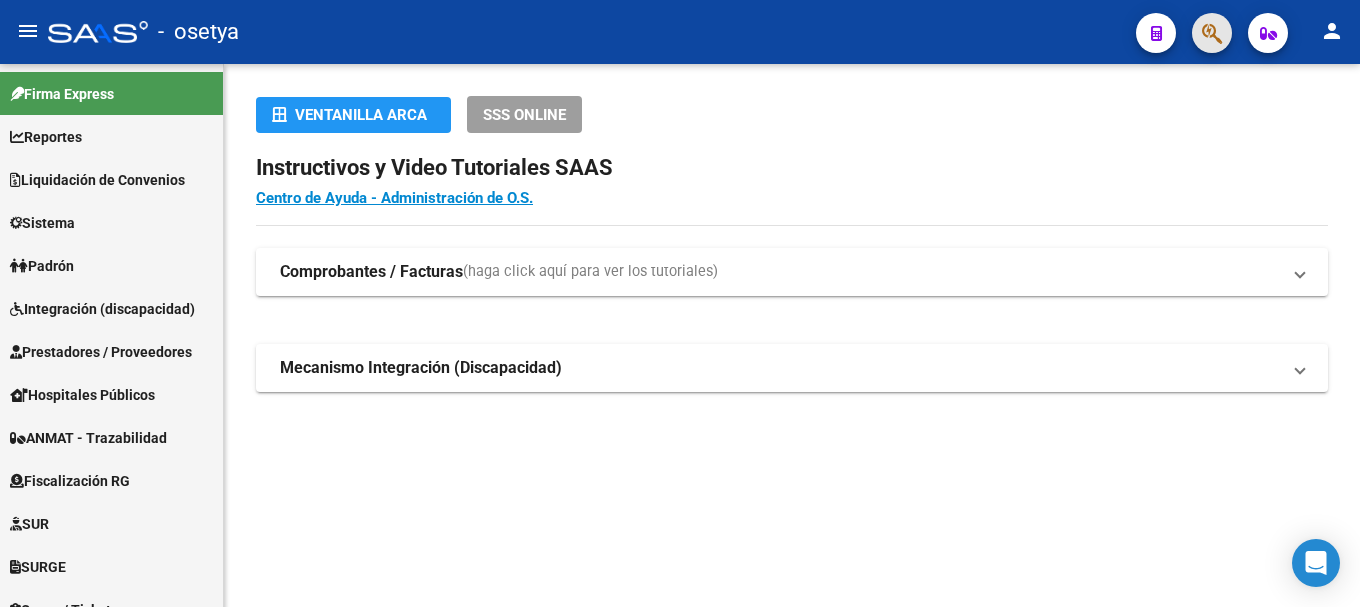 click 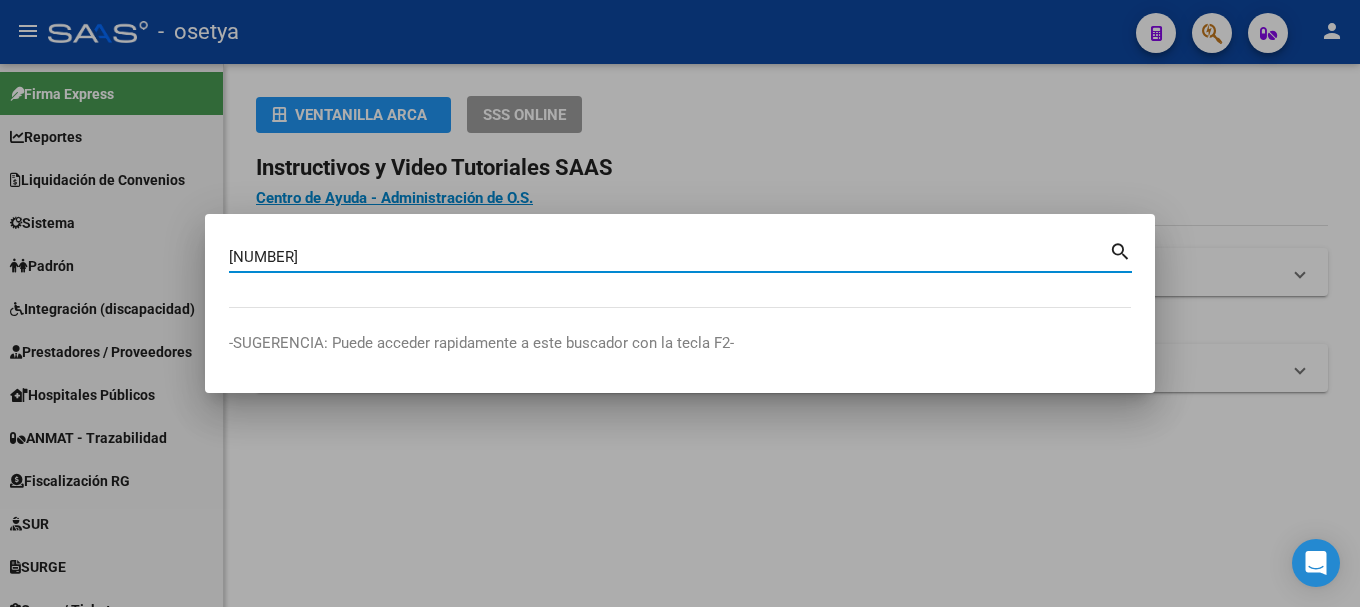 type on "31014520" 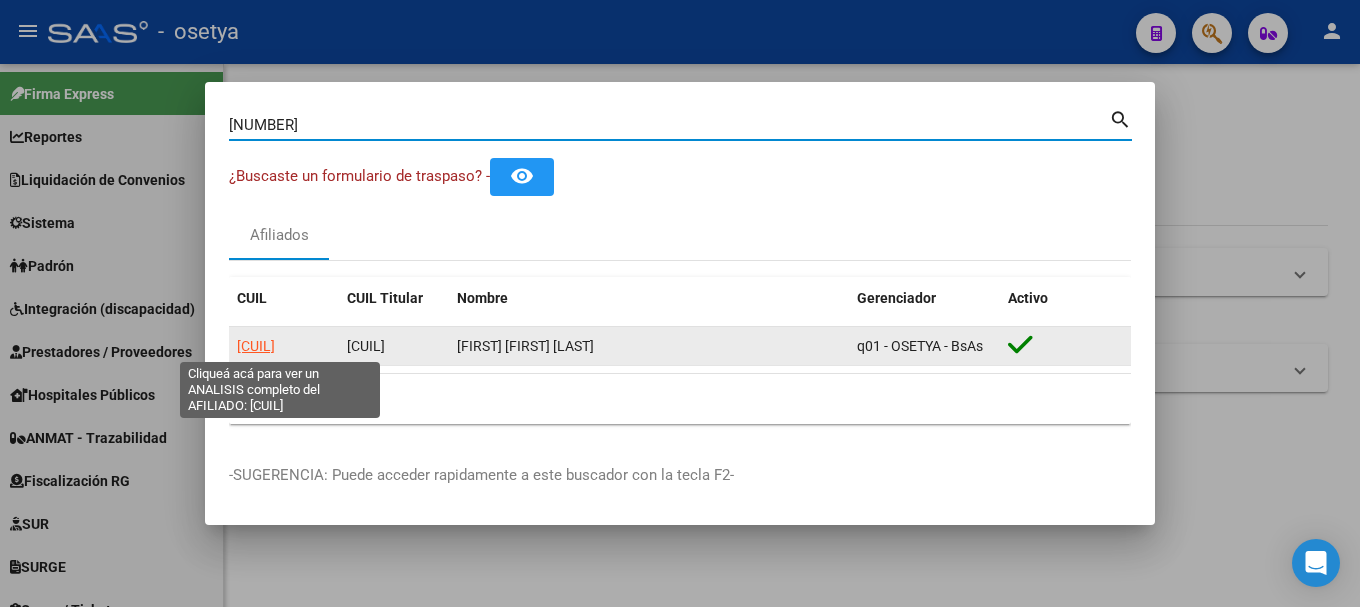 click on "20310145204" 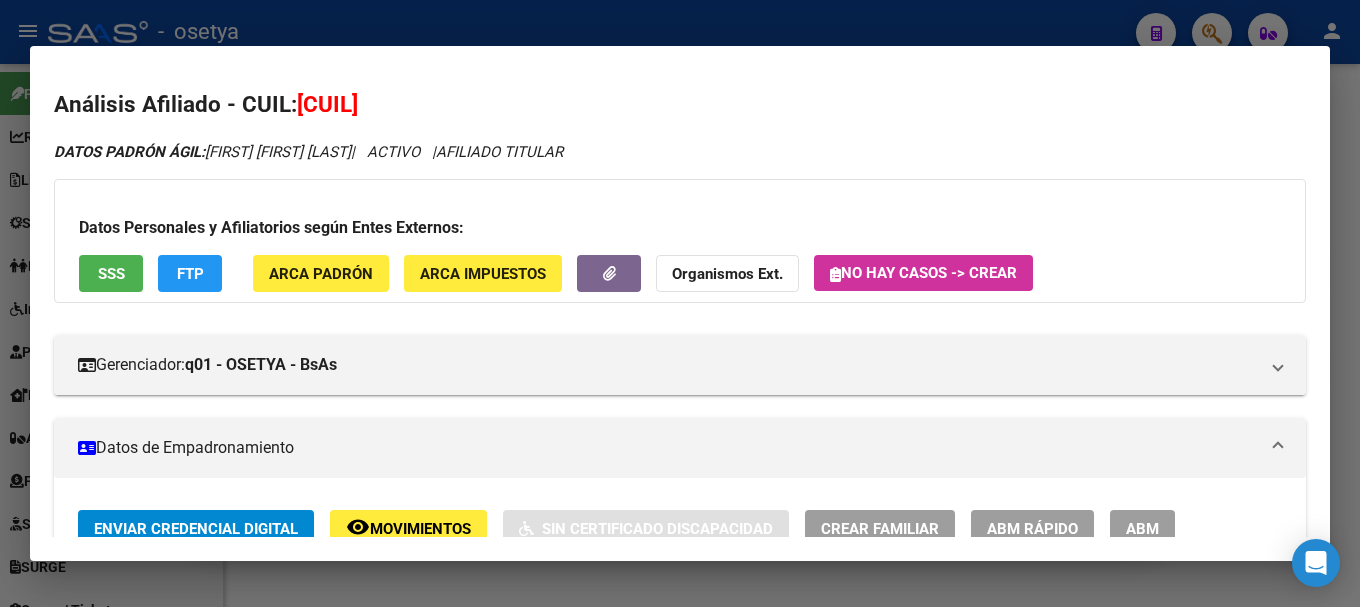 click on "Análisis Afiliado - CUIL:  20310145204 DATOS PADRÓN ÁGIL:  JAIME JUAN ALBERTO                  |   ACTIVO   |     AFILIADO TITULAR  Datos Personales y Afiliatorios según Entes Externos: SSS FTP ARCA Padrón ARCA Impuestos Organismos Ext.   No hay casos -> Crear
Gerenciador:      q01 - OSETYA - BsAs Atención telefónica: Atención emergencias: Otros Datos Útiles:    Datos de Empadronamiento  Enviar Credencial Digital remove_red_eye Movimientos    Sin Certificado Discapacidad Crear Familiar ABM Rápido ABM Etiquetas: Estado: ACTIVO Última Alta Formal:  01/04/2025 Ultimo Tipo Movimiento Alta:  ALTA desde el Padrón Entregado x SSS Comentario ADMIN:  Migración Padrón Completo SSS el 2025-06-02 11:39:24 DATOS DEL AFILIADO Apellido:   JAIME JUAN ALBERTO             CUIL:  20310145204 Documento:  DU - DOCUMENTO UNICO 31014520  Nacionalidad:  EXTRANJERO DESCONOCIDO Parentesco:  0 - Titular Estado Civil:  Soltero Discapacitado:    NO (00) Sexo:  M Nacimiento:  13/03/1984 Edad:  41  Provincia:" at bounding box center [680, 304] 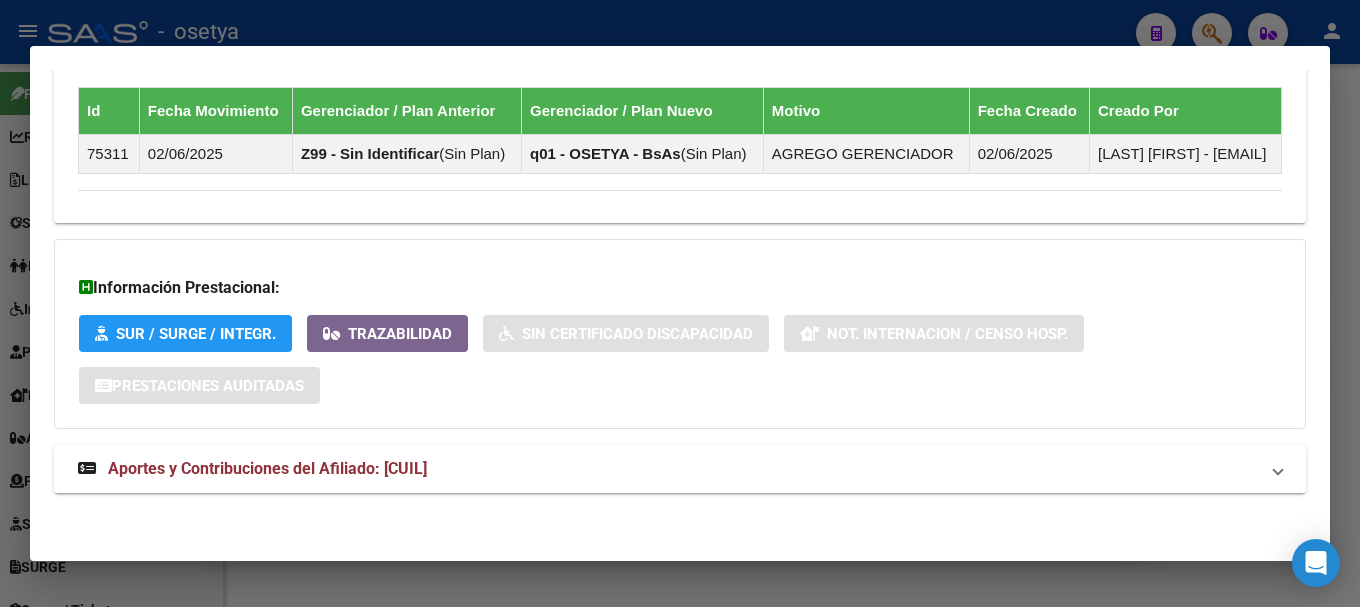 click on "Aportes y Contribuciones del Afiliado: 20310145204" at bounding box center (267, 468) 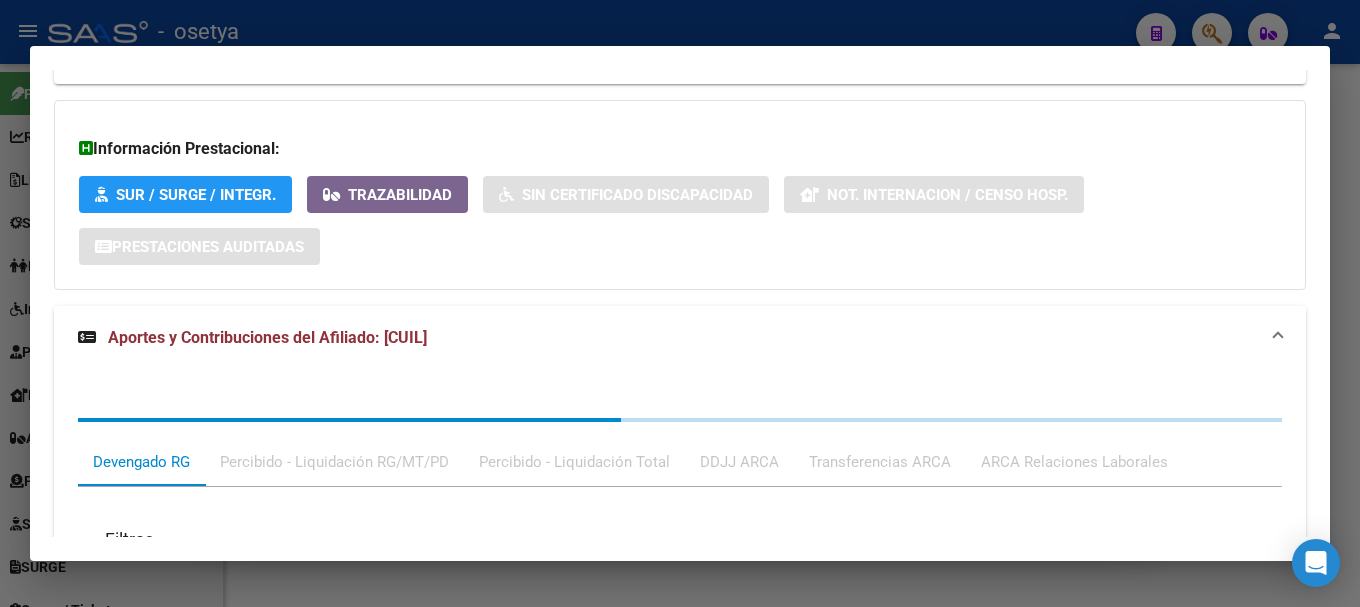 scroll, scrollTop: 1390, scrollLeft: 0, axis: vertical 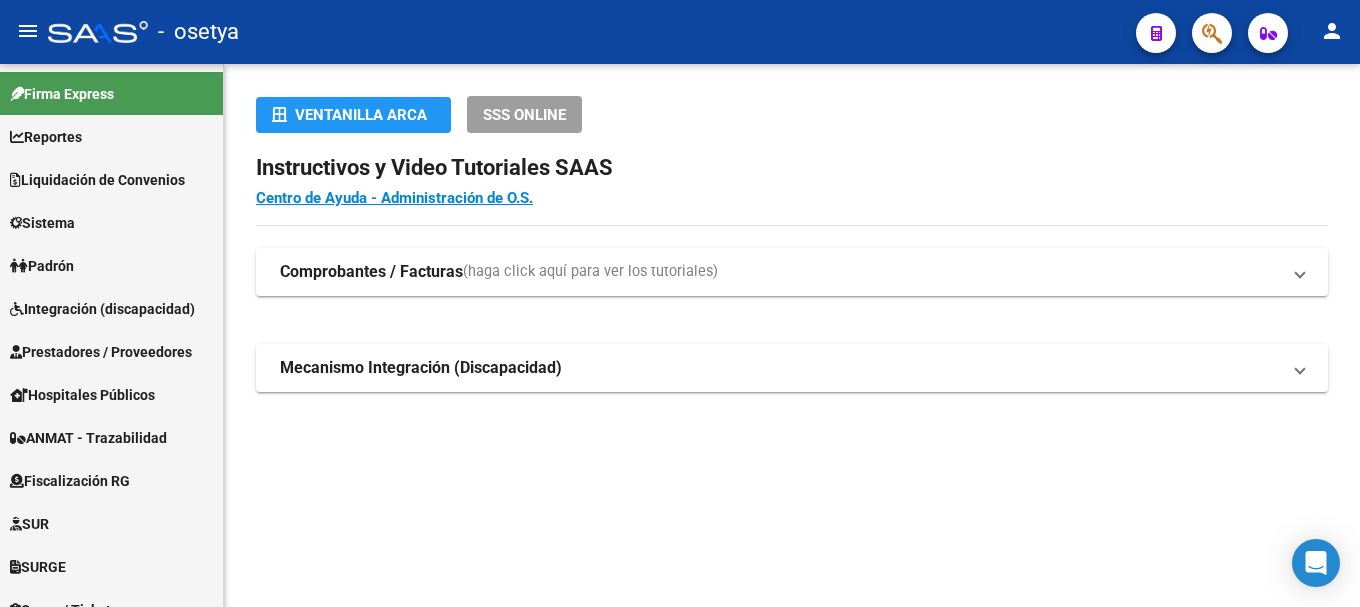click 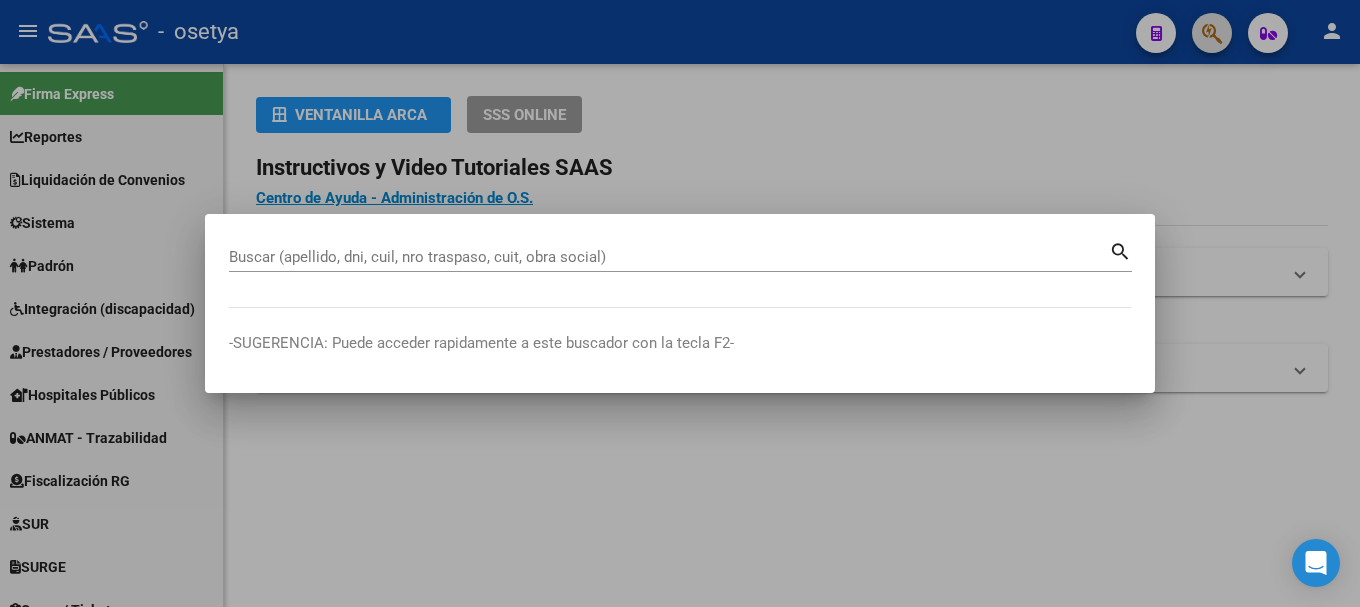 type 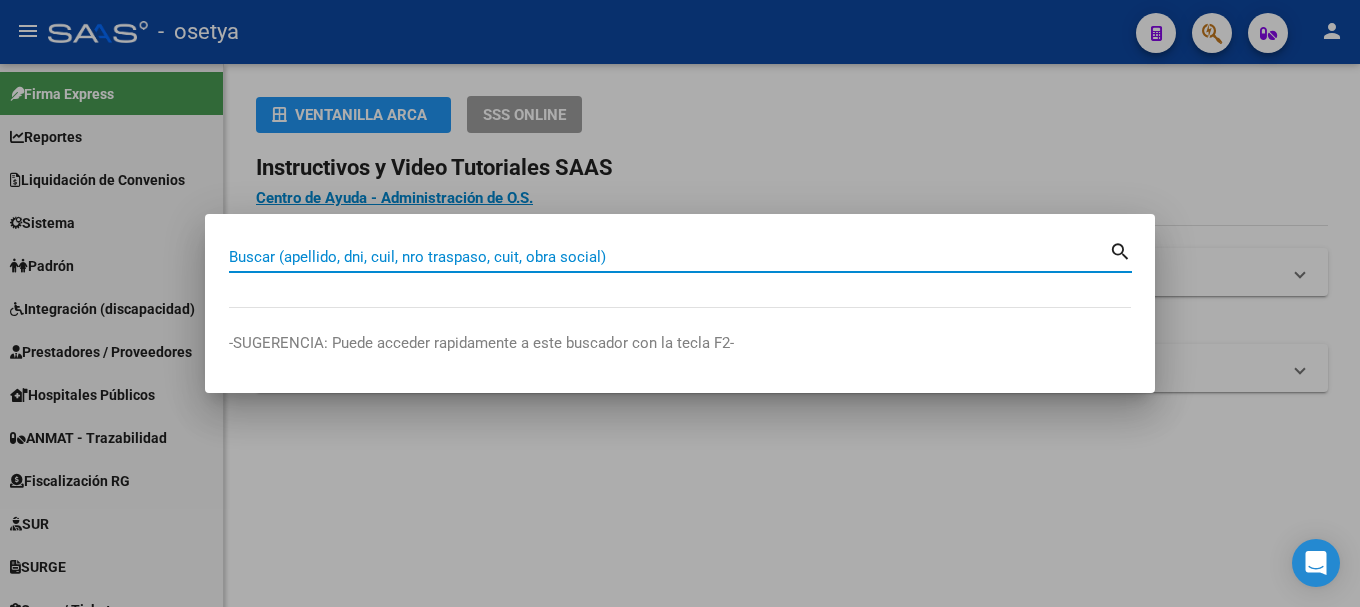 paste on "20336924104" 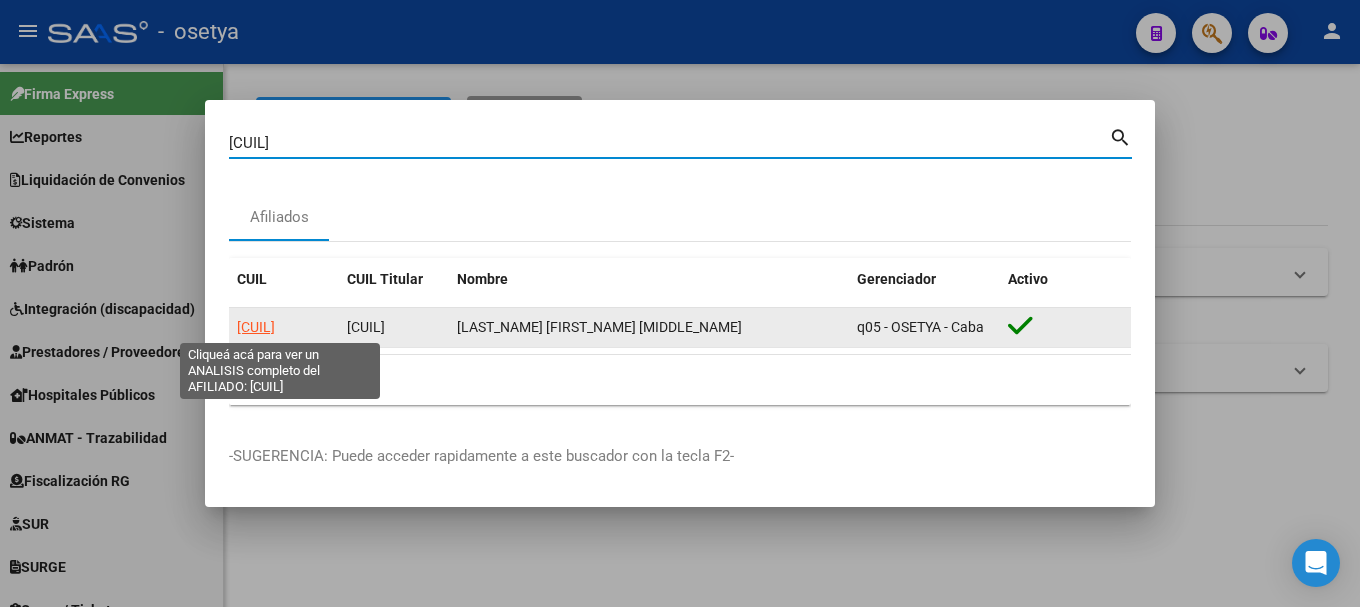 click on "20336924104" 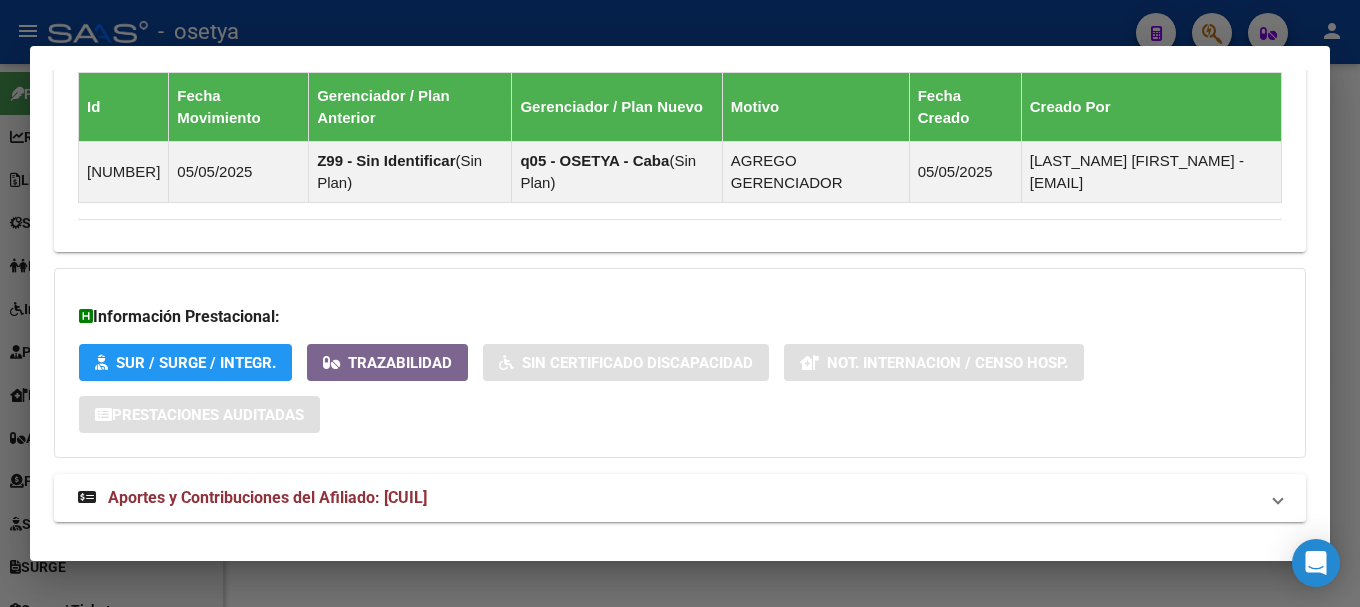 scroll, scrollTop: 1272, scrollLeft: 0, axis: vertical 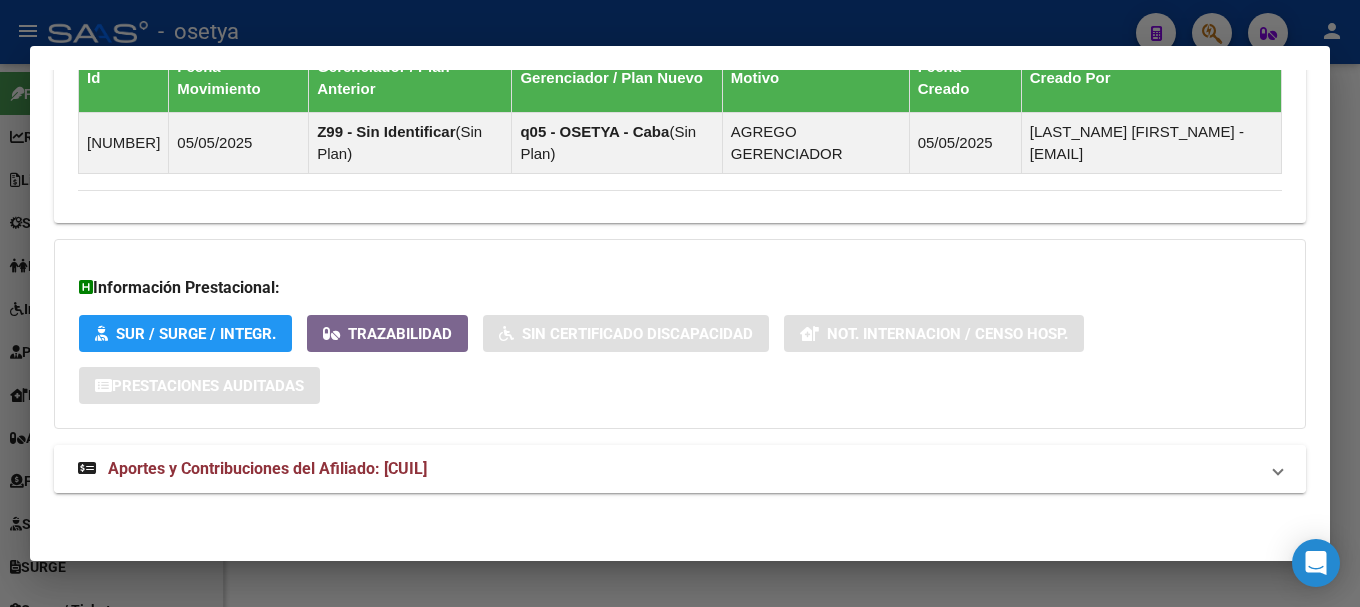 click on "Aportes y Contribuciones del Afiliado: 20336924104" at bounding box center (680, 469) 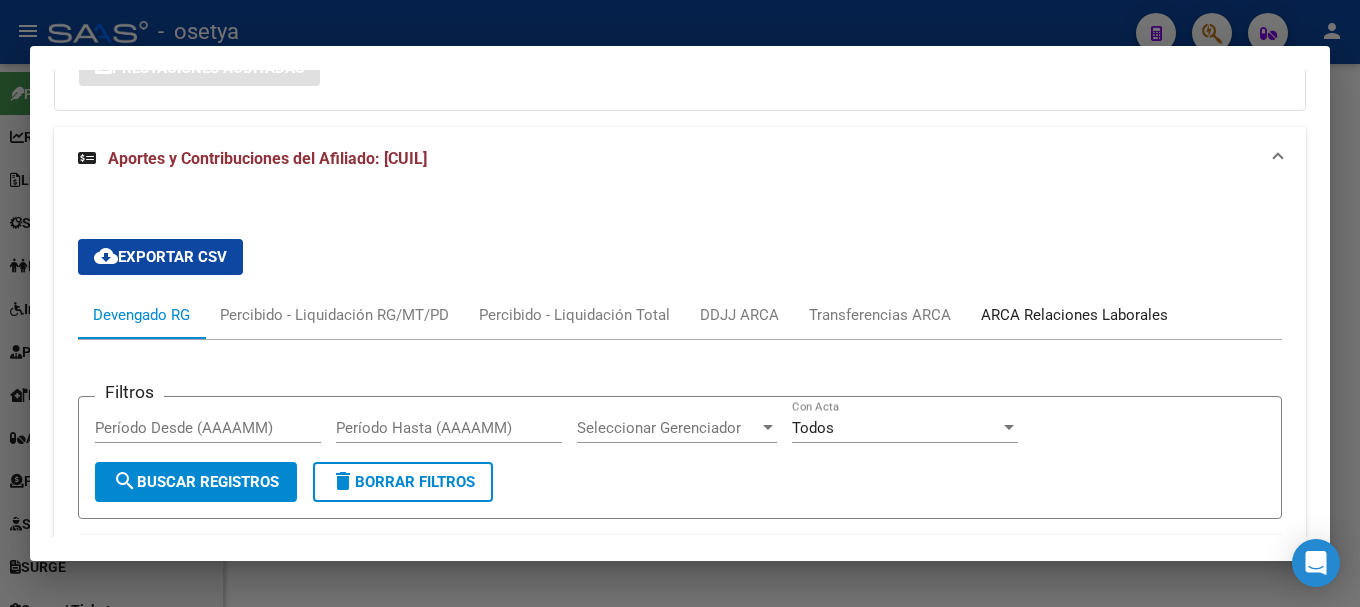 click on "ARCA Relaciones Laborales" at bounding box center [1074, 315] 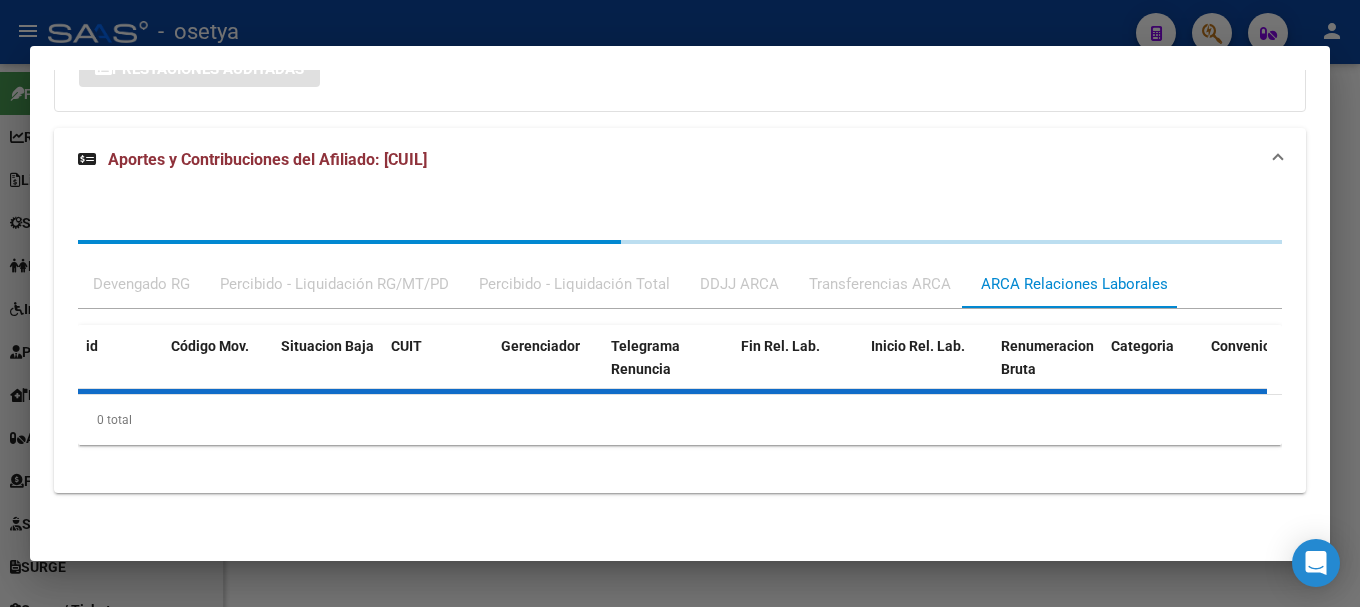 scroll, scrollTop: 1590, scrollLeft: 0, axis: vertical 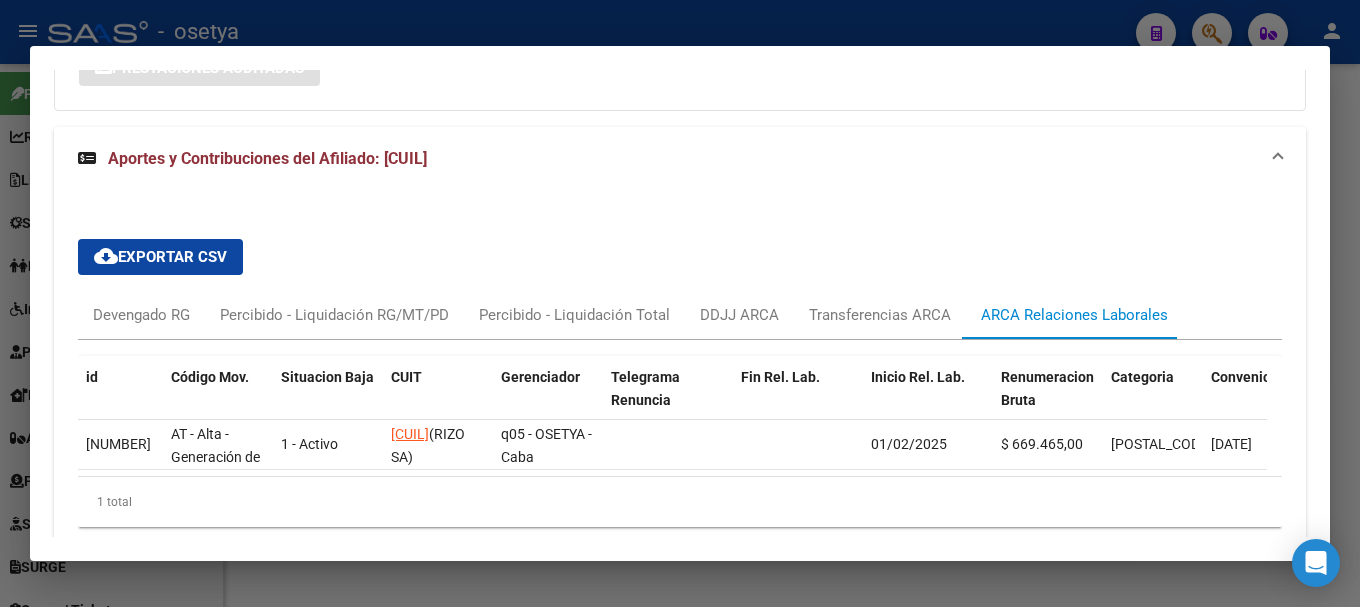 click at bounding box center (680, 303) 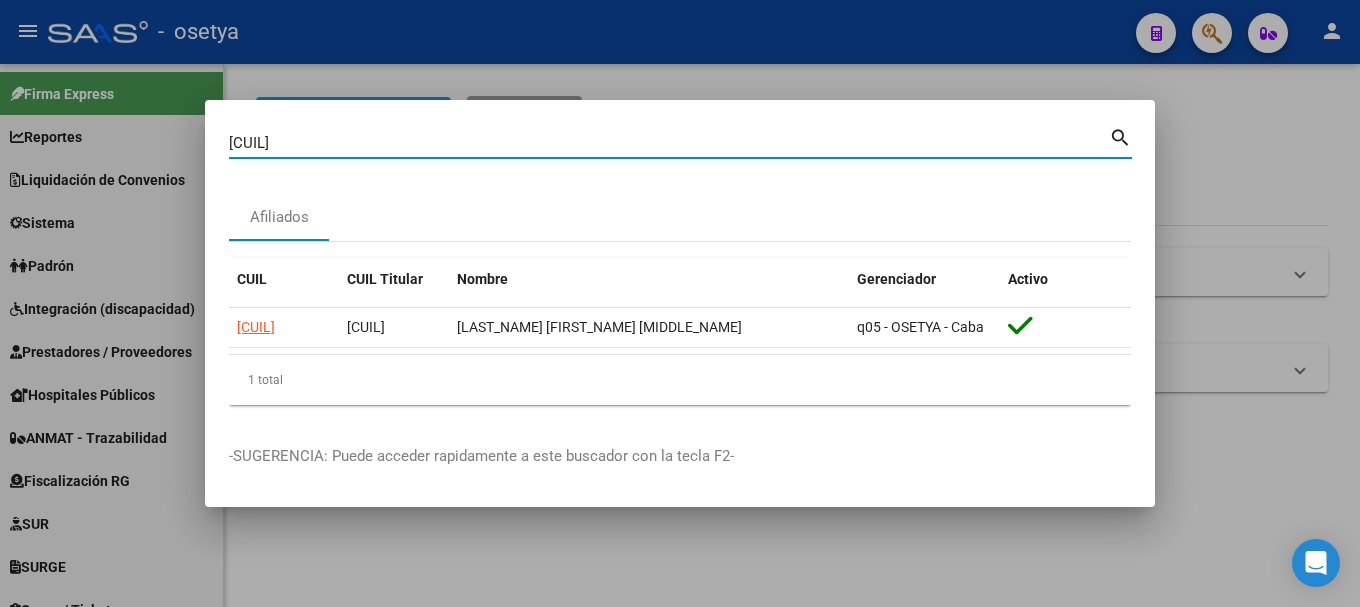 click on "20336924104" at bounding box center [669, 143] 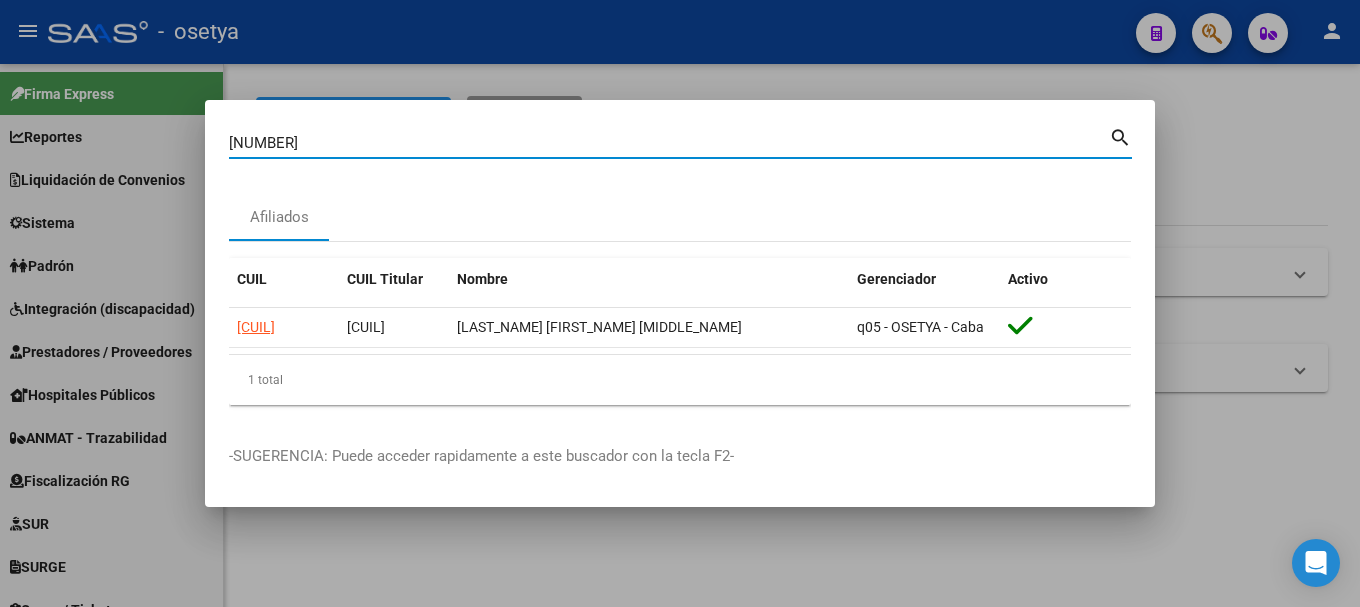type on "14824358" 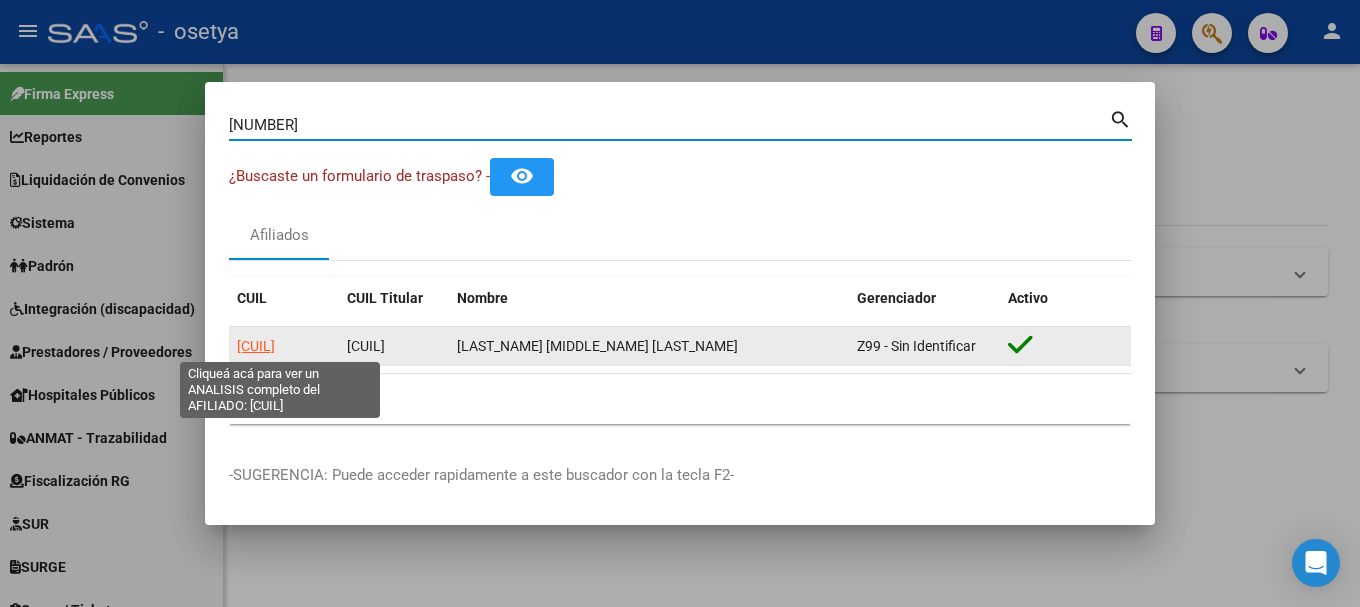 click on "20148243582" 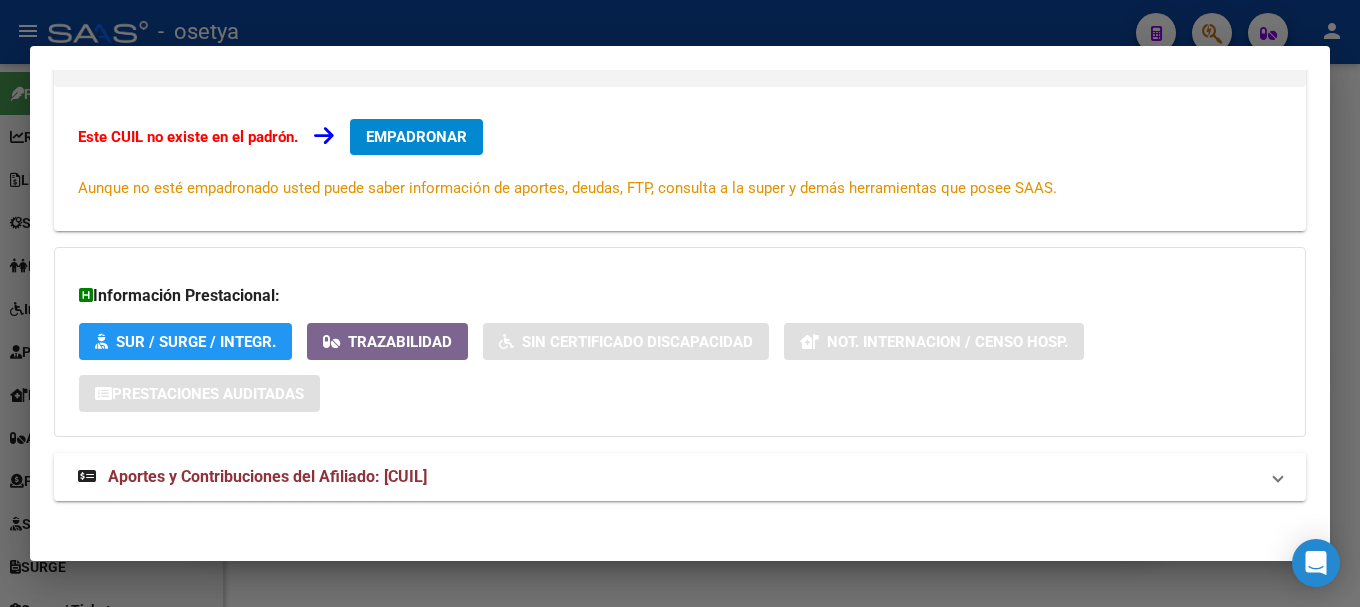 scroll, scrollTop: 399, scrollLeft: 0, axis: vertical 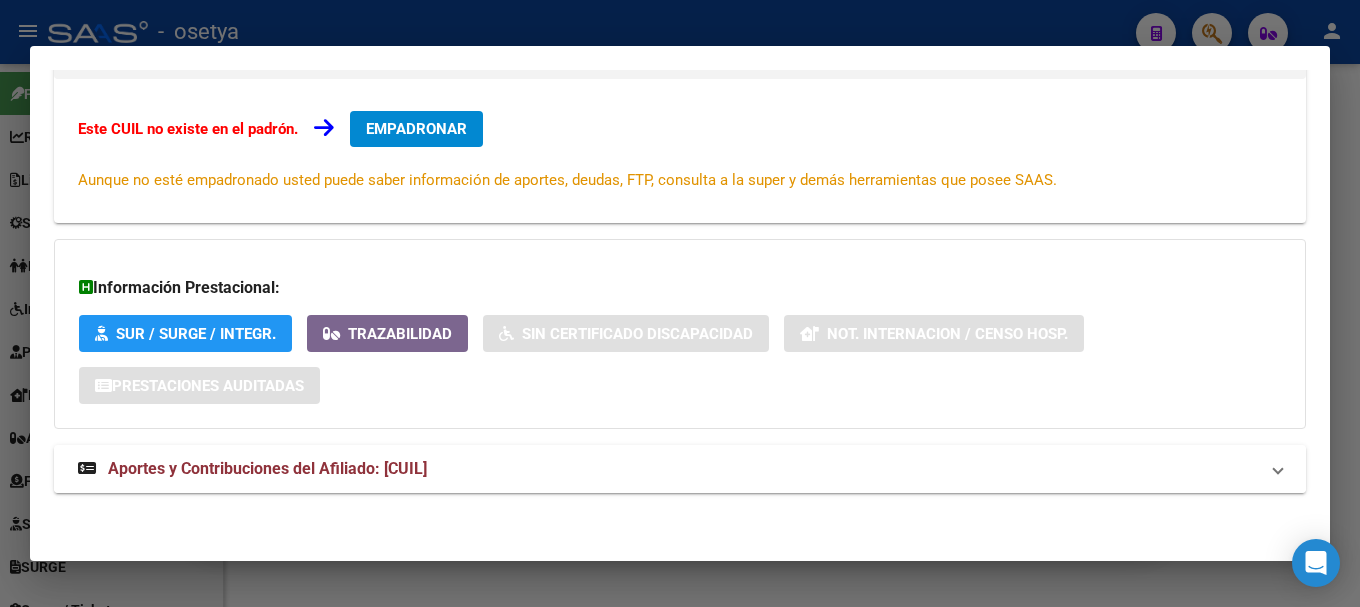 click on "Aportes y Contribuciones del Afiliado: 20148243582" at bounding box center (680, 469) 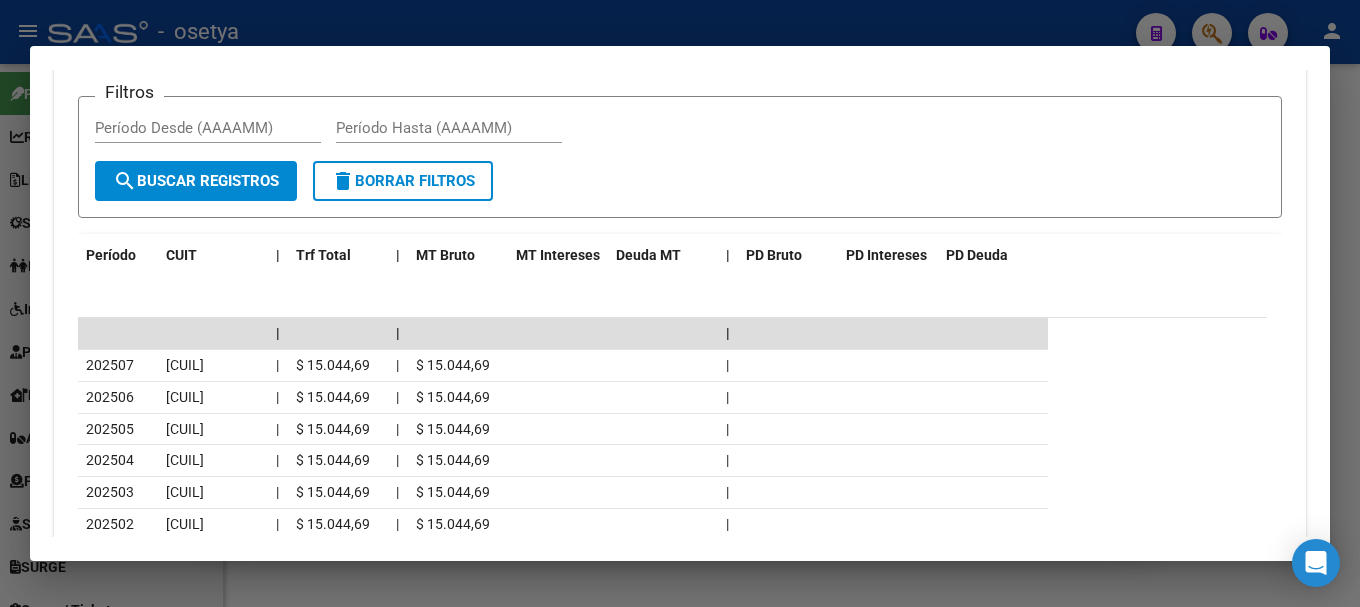 scroll, scrollTop: 1217, scrollLeft: 0, axis: vertical 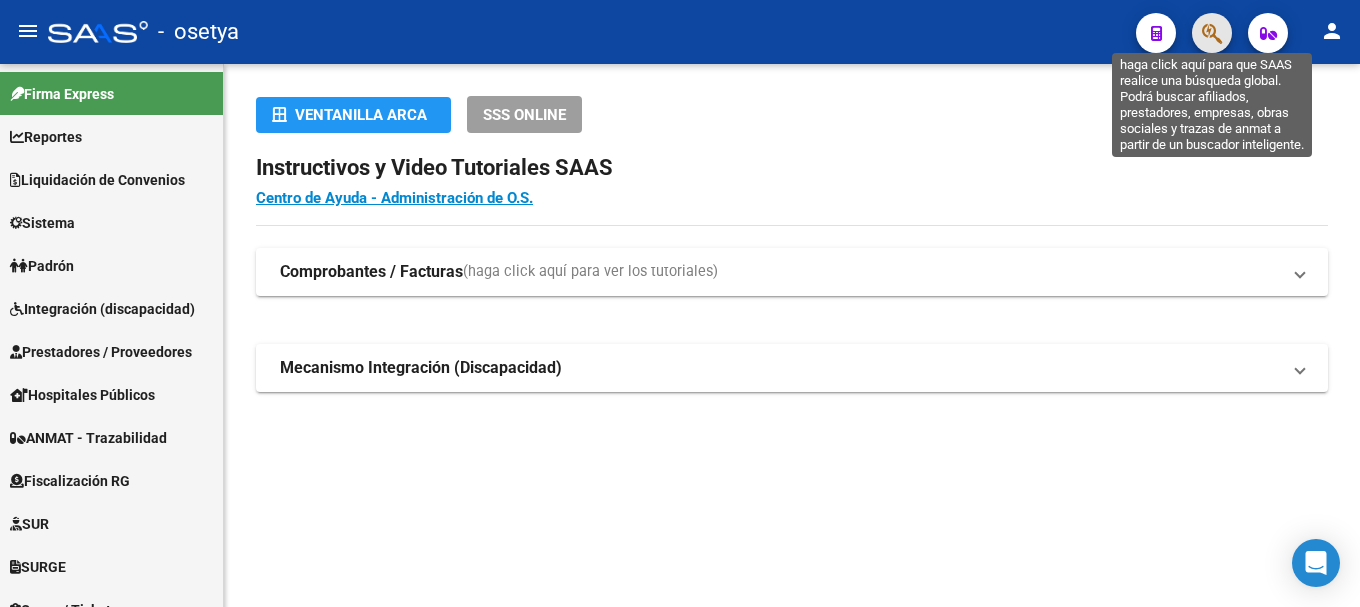 click 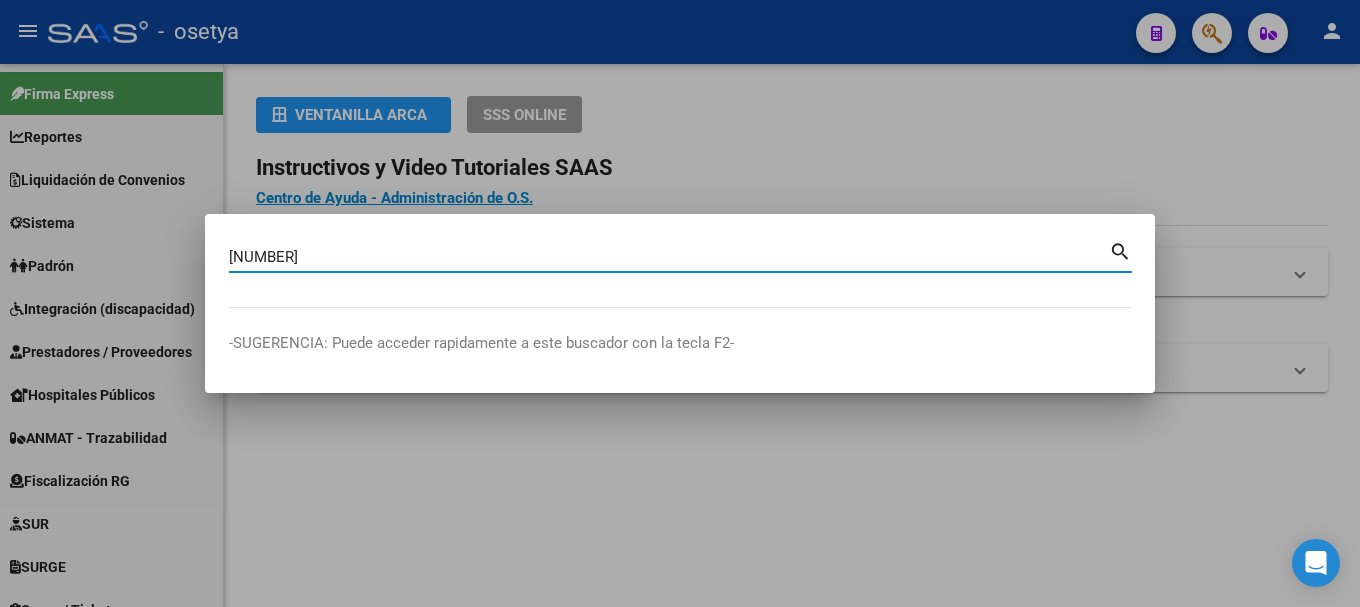 type on "24576478" 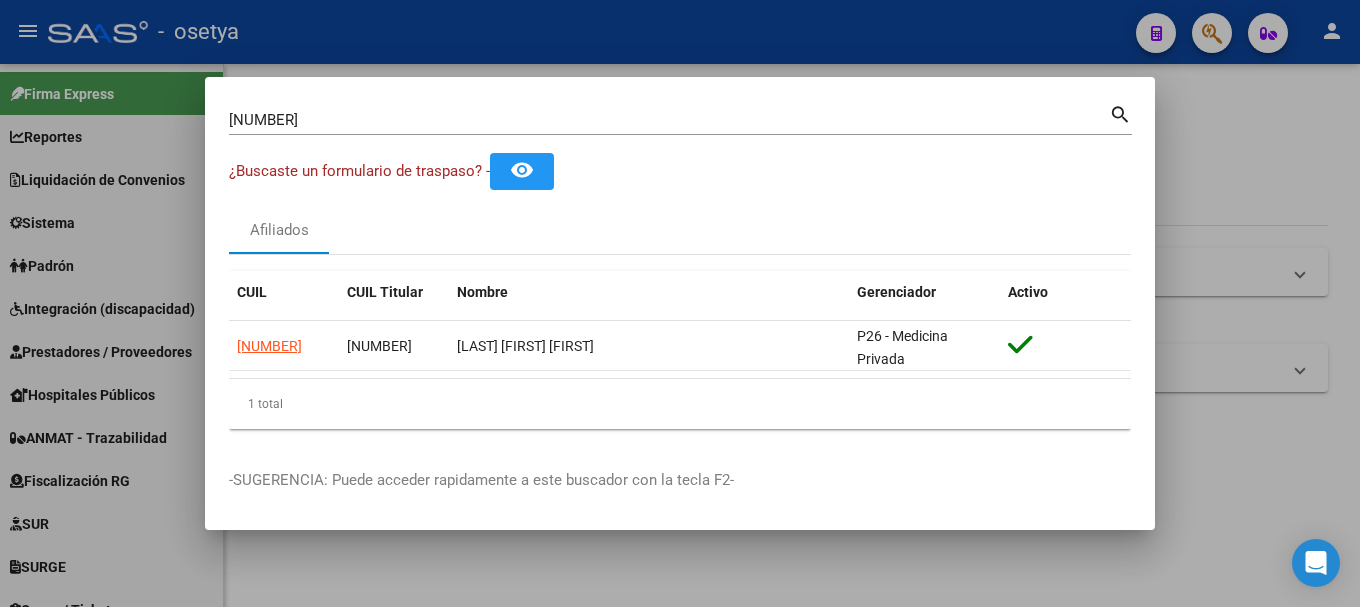 scroll, scrollTop: 4, scrollLeft: 0, axis: vertical 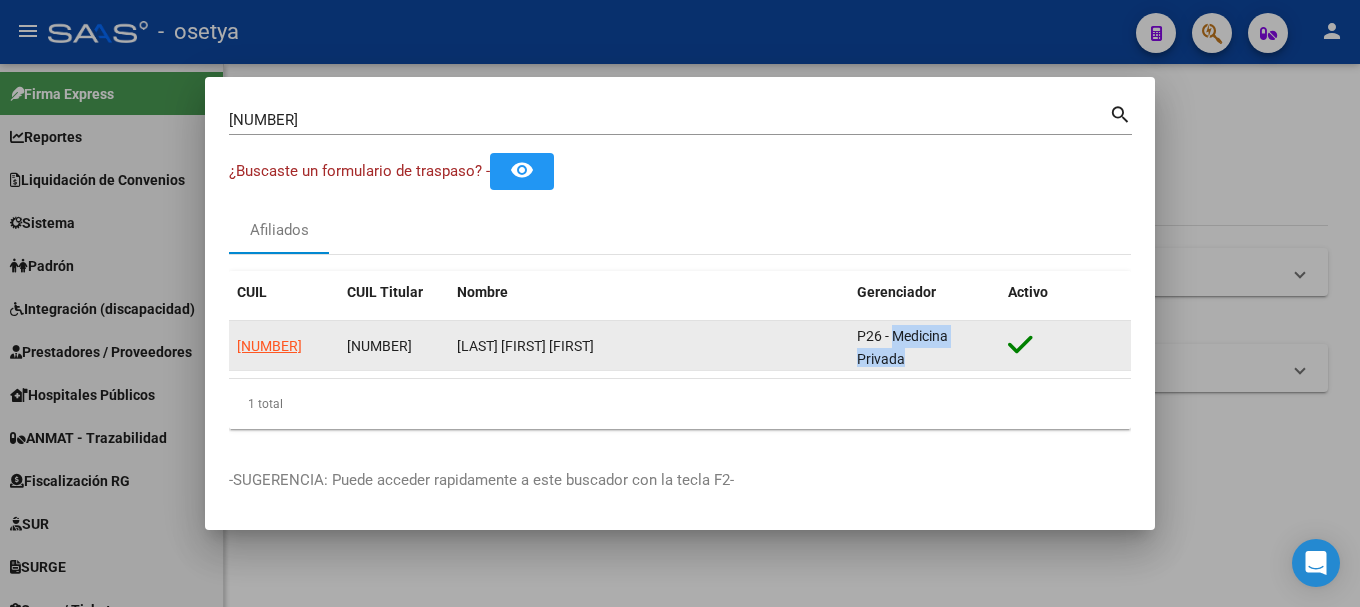 drag, startPoint x: 920, startPoint y: 358, endPoint x: 895, endPoint y: 332, distance: 36.069378 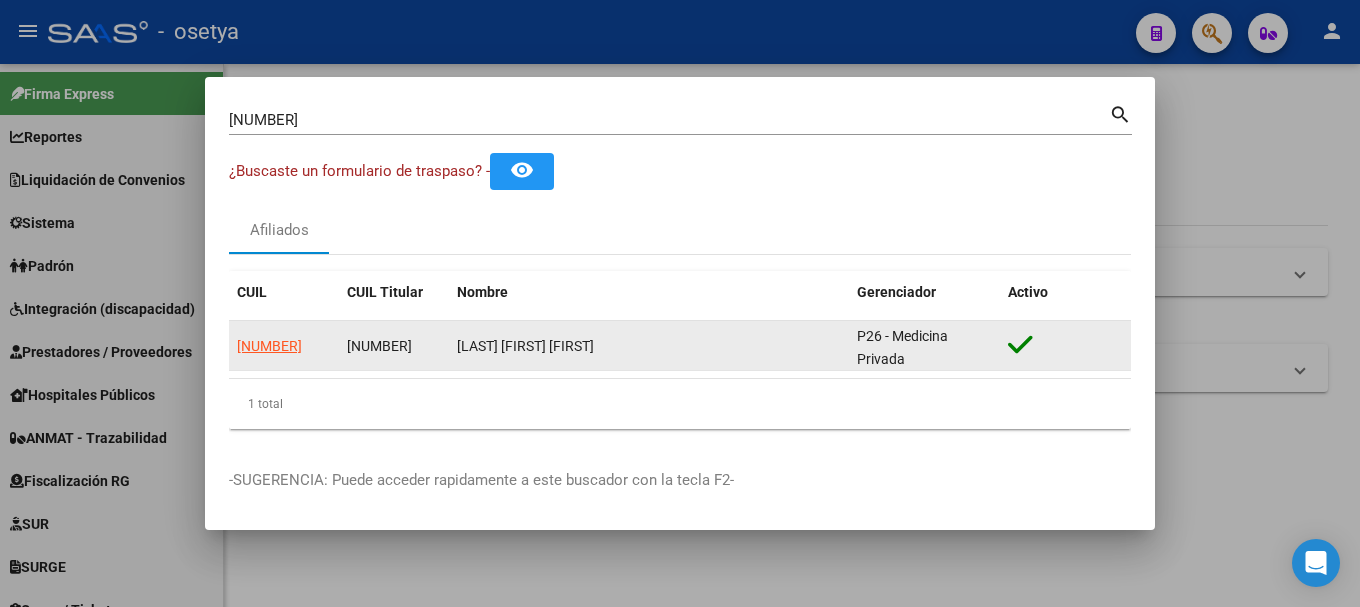 scroll, scrollTop: 3, scrollLeft: 0, axis: vertical 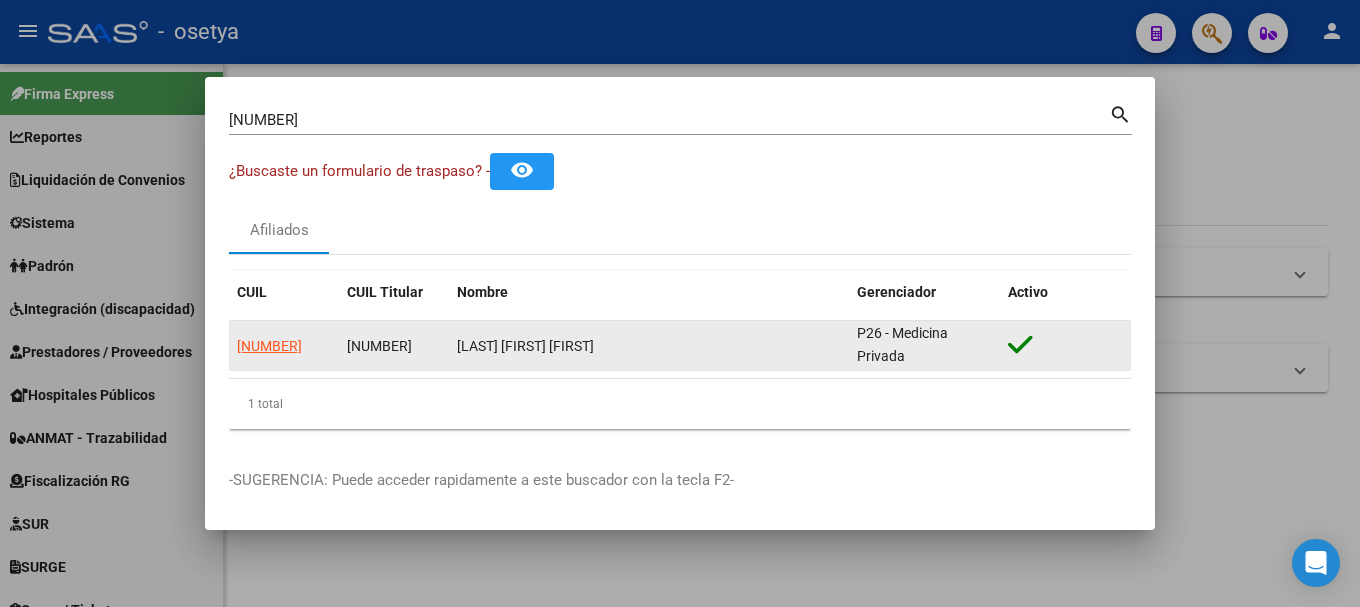 drag, startPoint x: 429, startPoint y: 348, endPoint x: 363, endPoint y: 356, distance: 66.48308 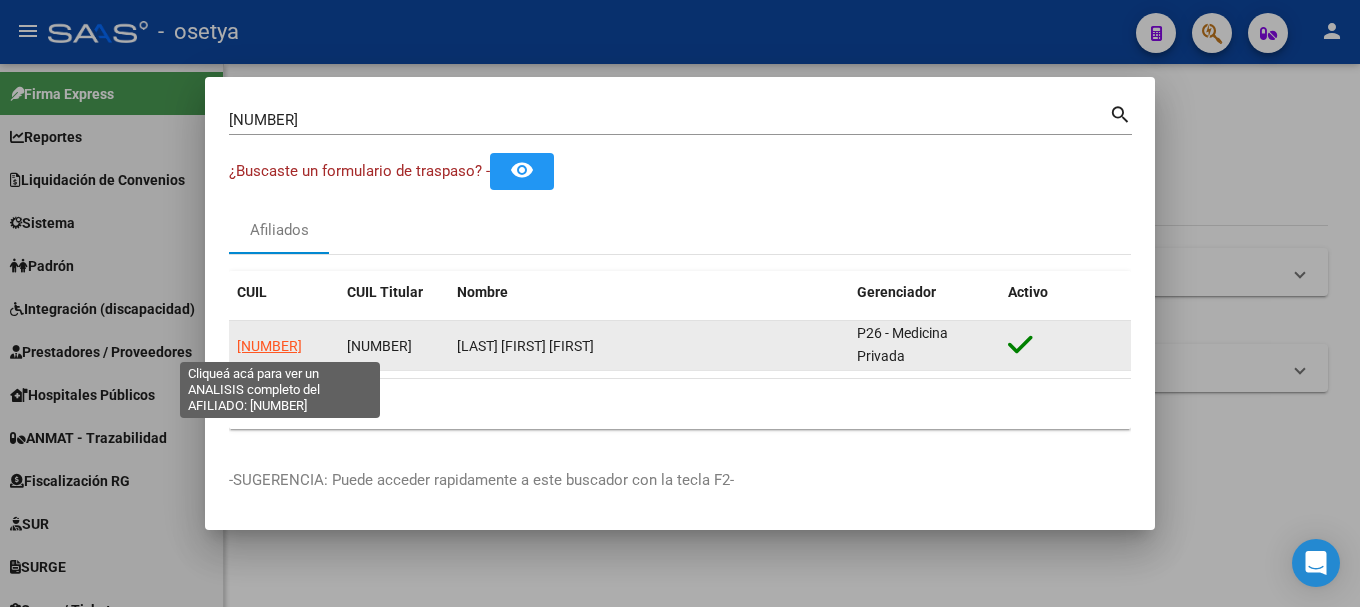 click on "20245764783" 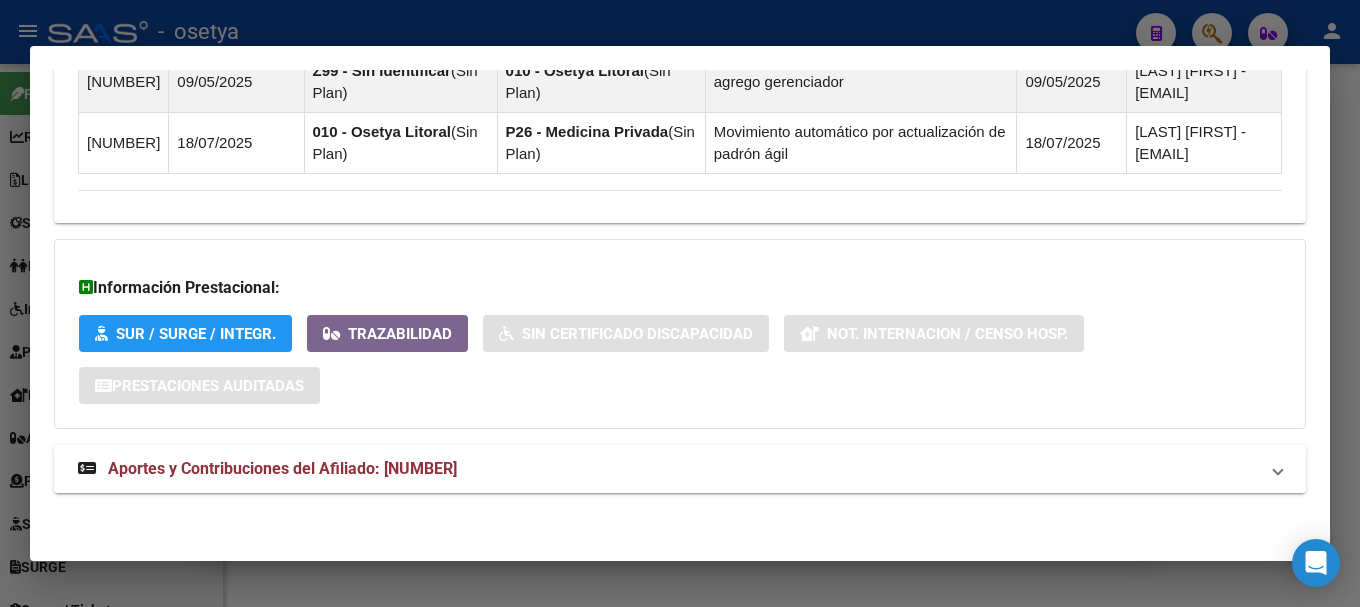 click on "Aportes y Contribuciones del Afiliado: 20245764783" at bounding box center (282, 468) 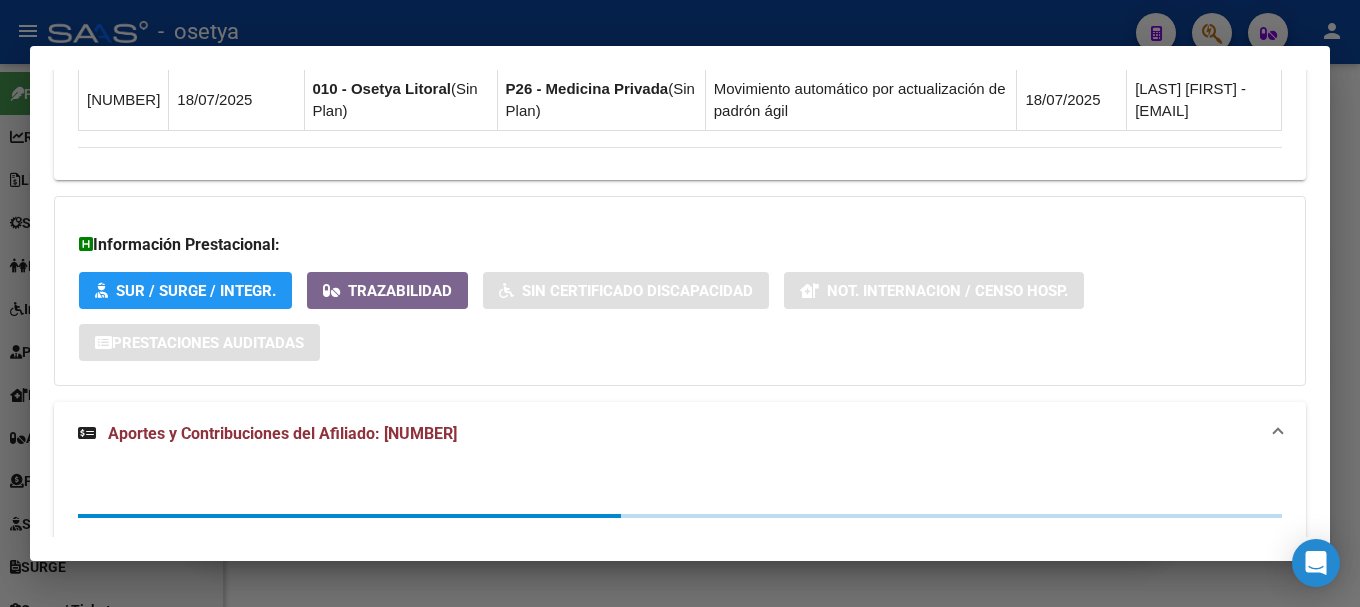 scroll, scrollTop: 1473, scrollLeft: 0, axis: vertical 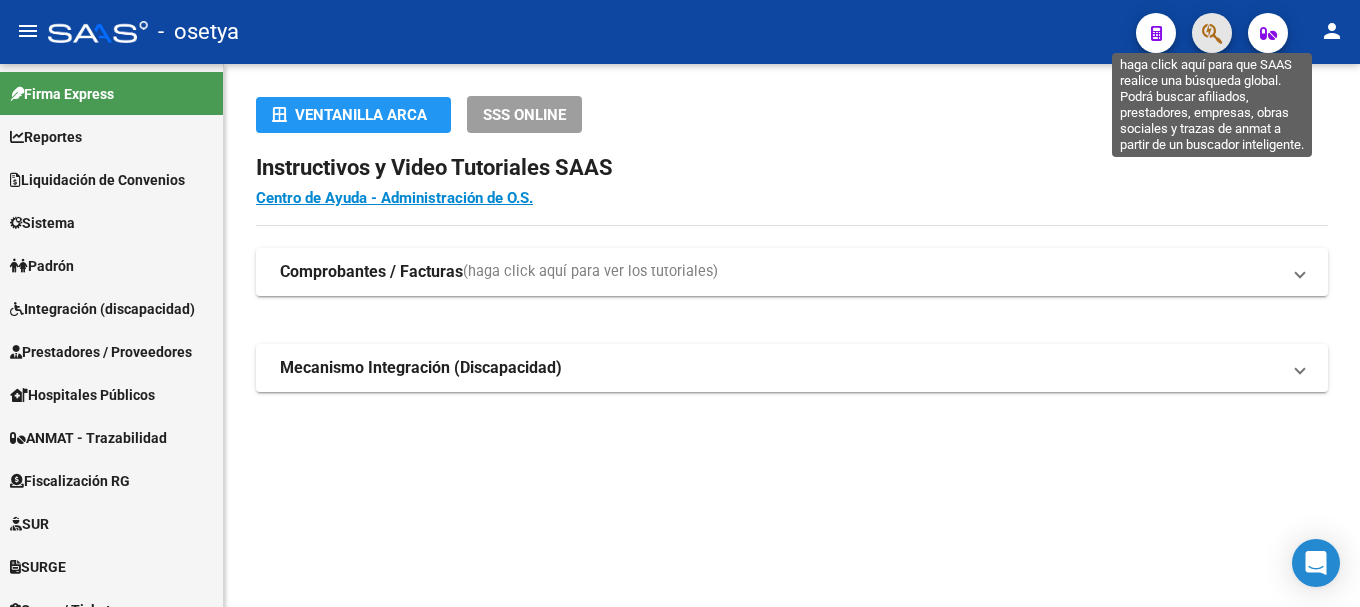 click 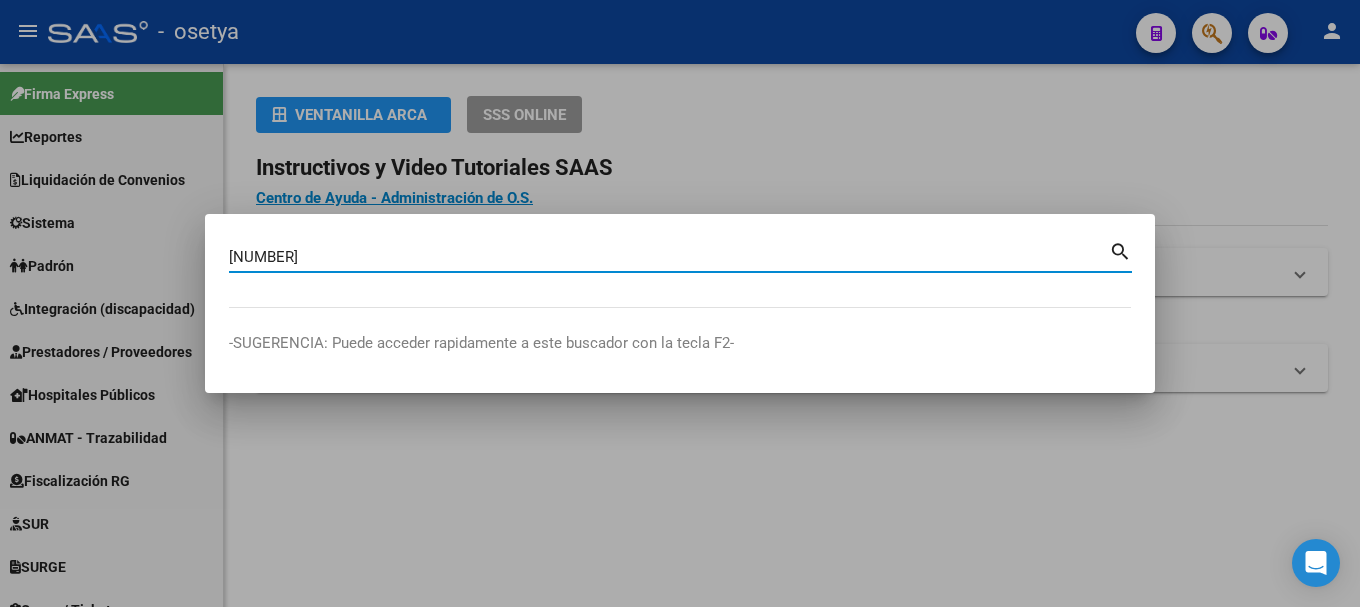 type on "[NUMBER]" 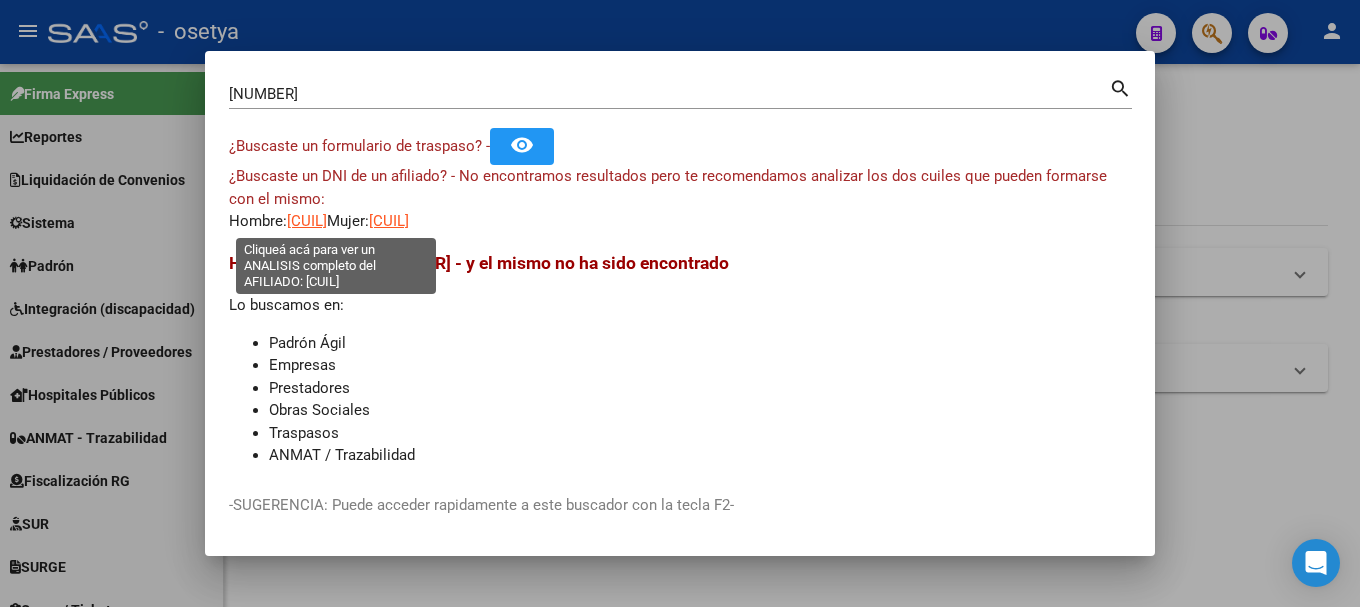 click on "[CUIL]" at bounding box center (307, 221) 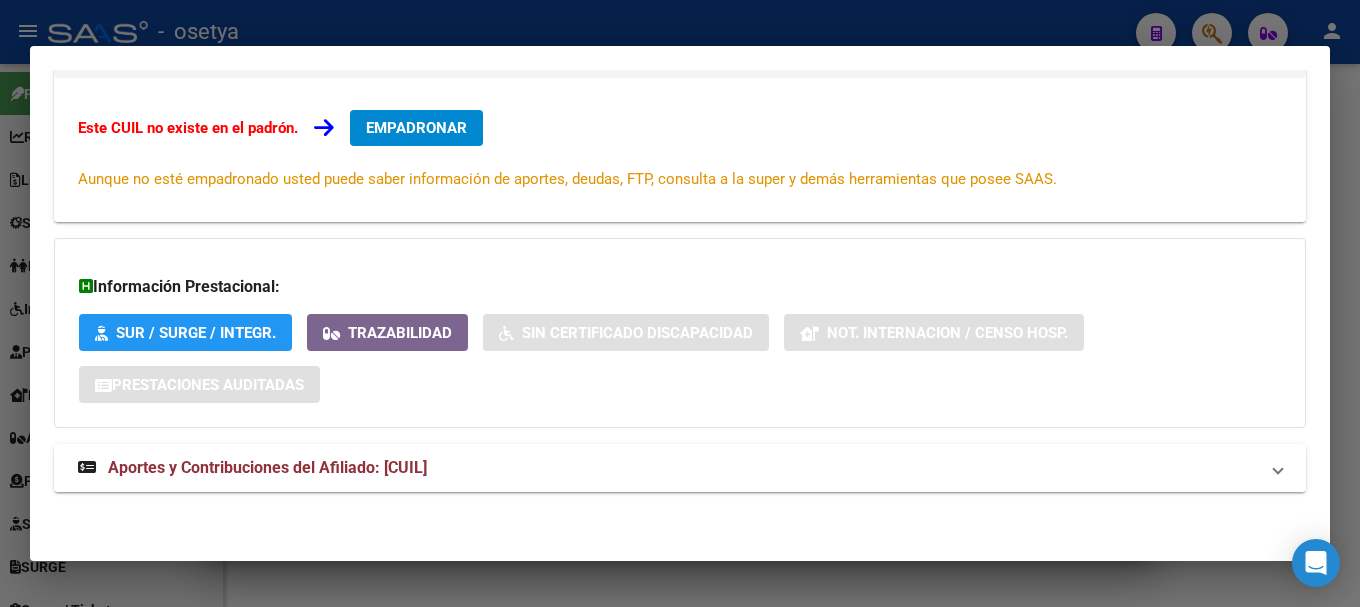 click on "Aportes y Contribuciones del Afiliado: [CUIL]" at bounding box center [680, 468] 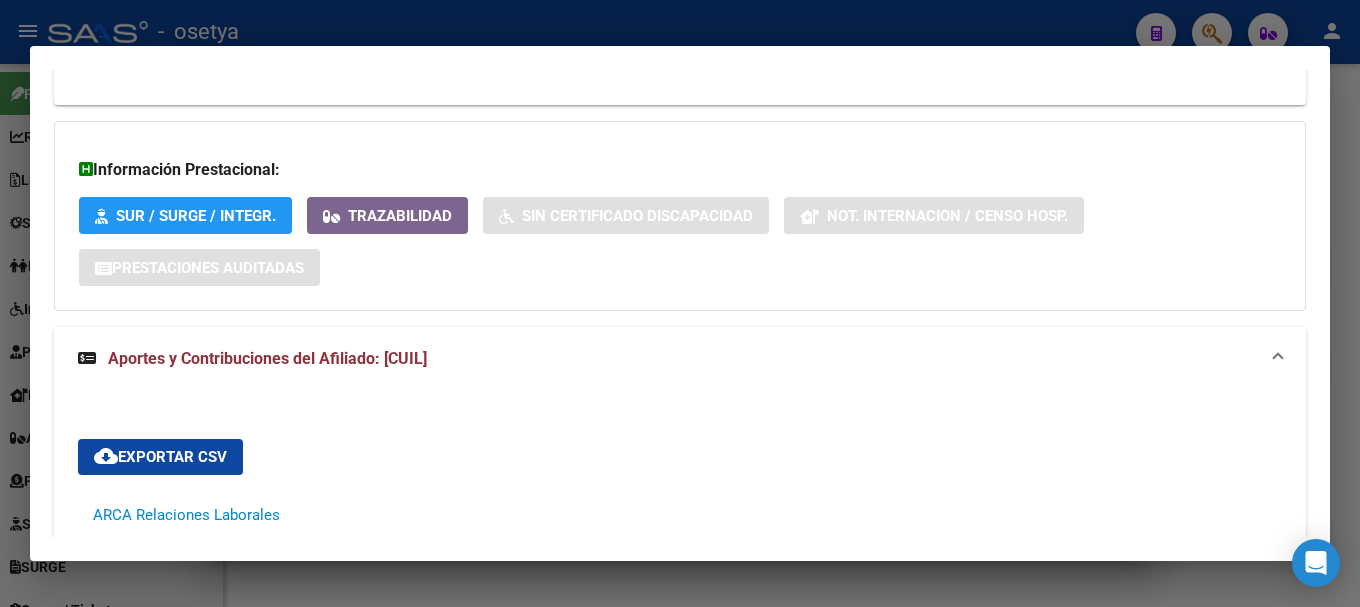 scroll, scrollTop: 743, scrollLeft: 0, axis: vertical 